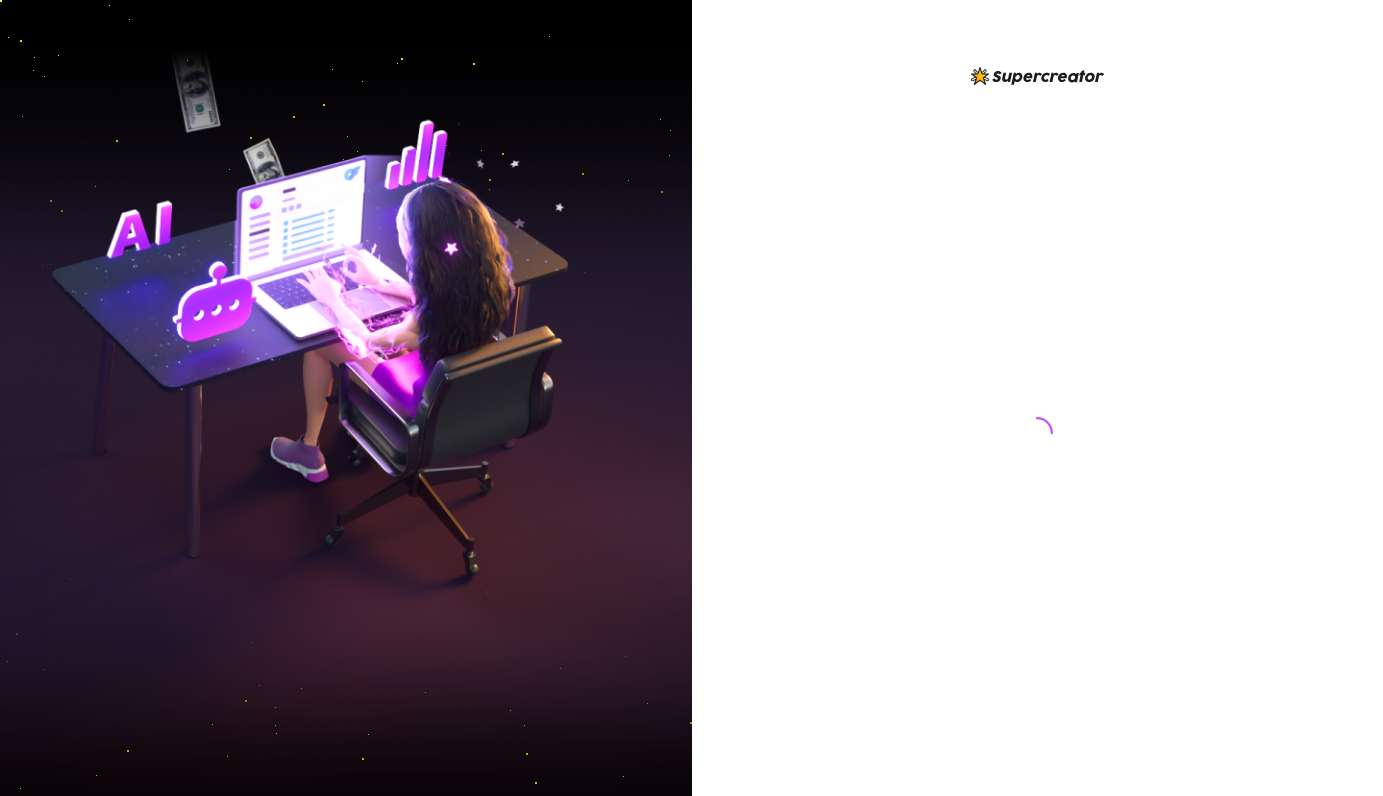 scroll, scrollTop: 0, scrollLeft: 0, axis: both 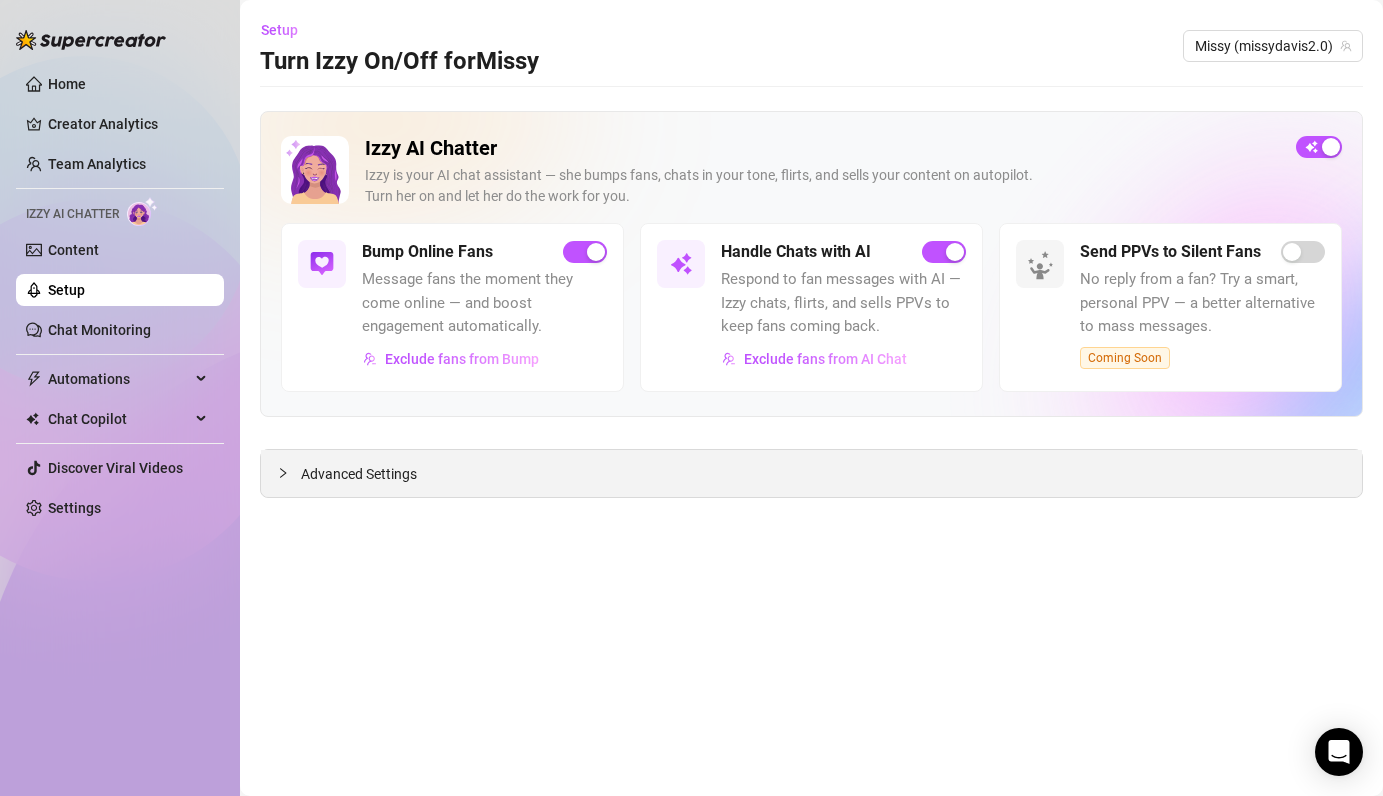 click 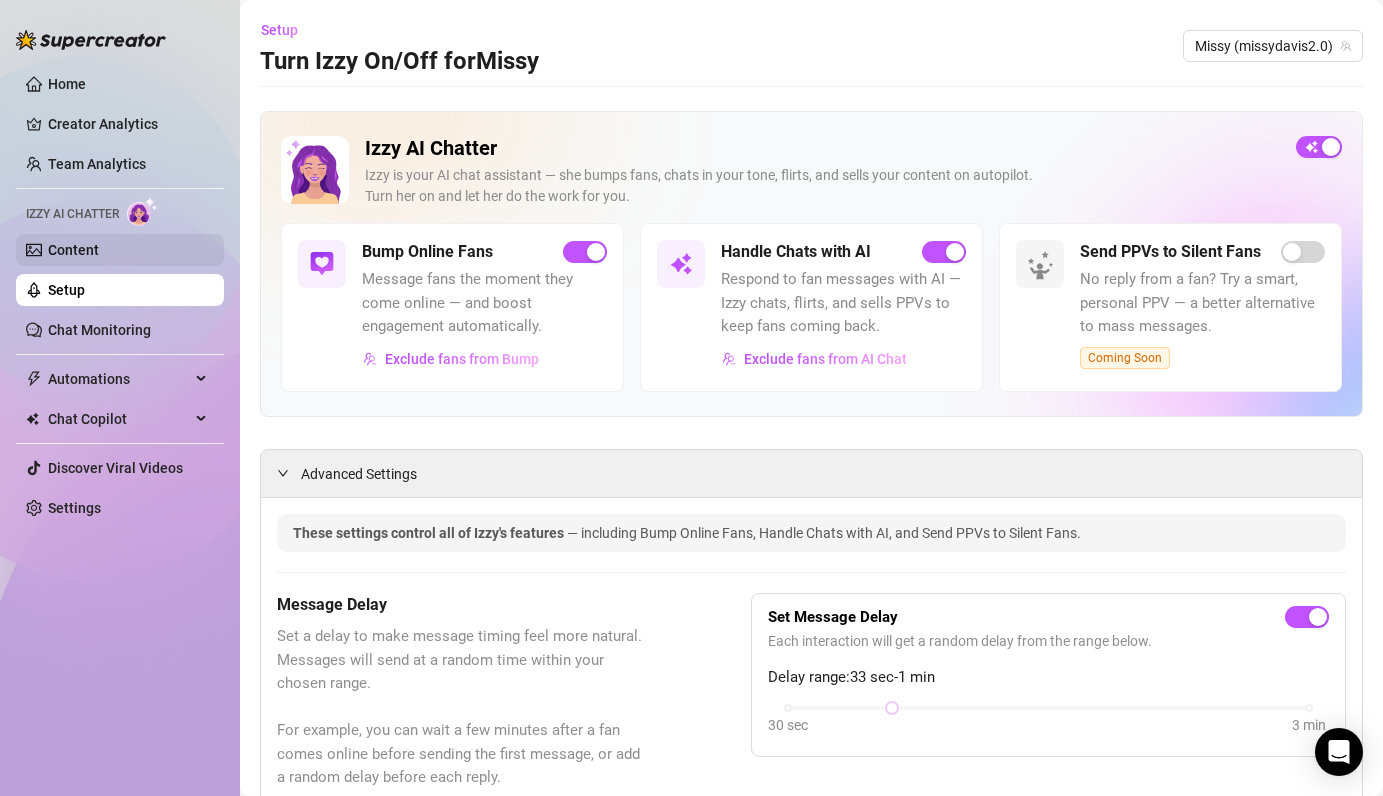 click on "Content" at bounding box center (73, 250) 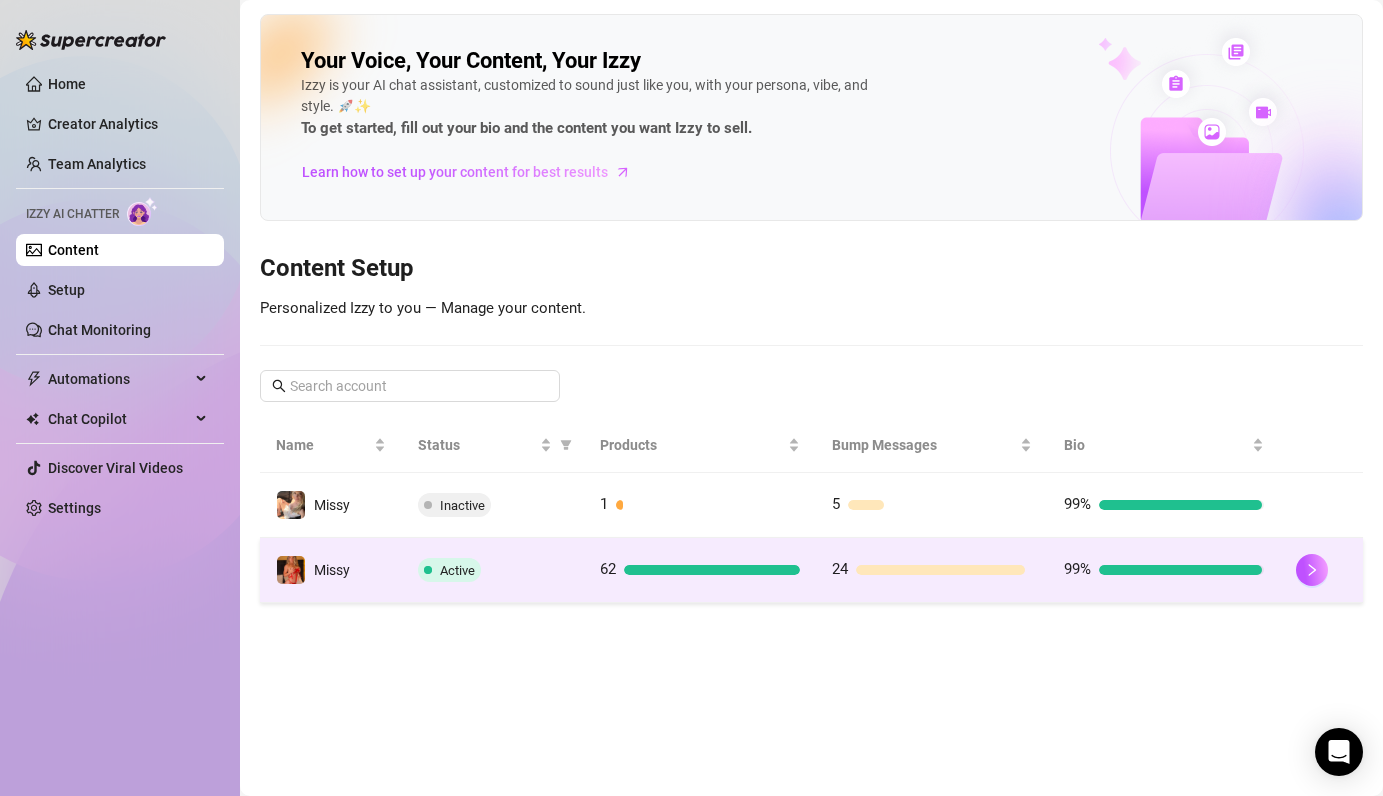 click on "Active" at bounding box center (492, 570) 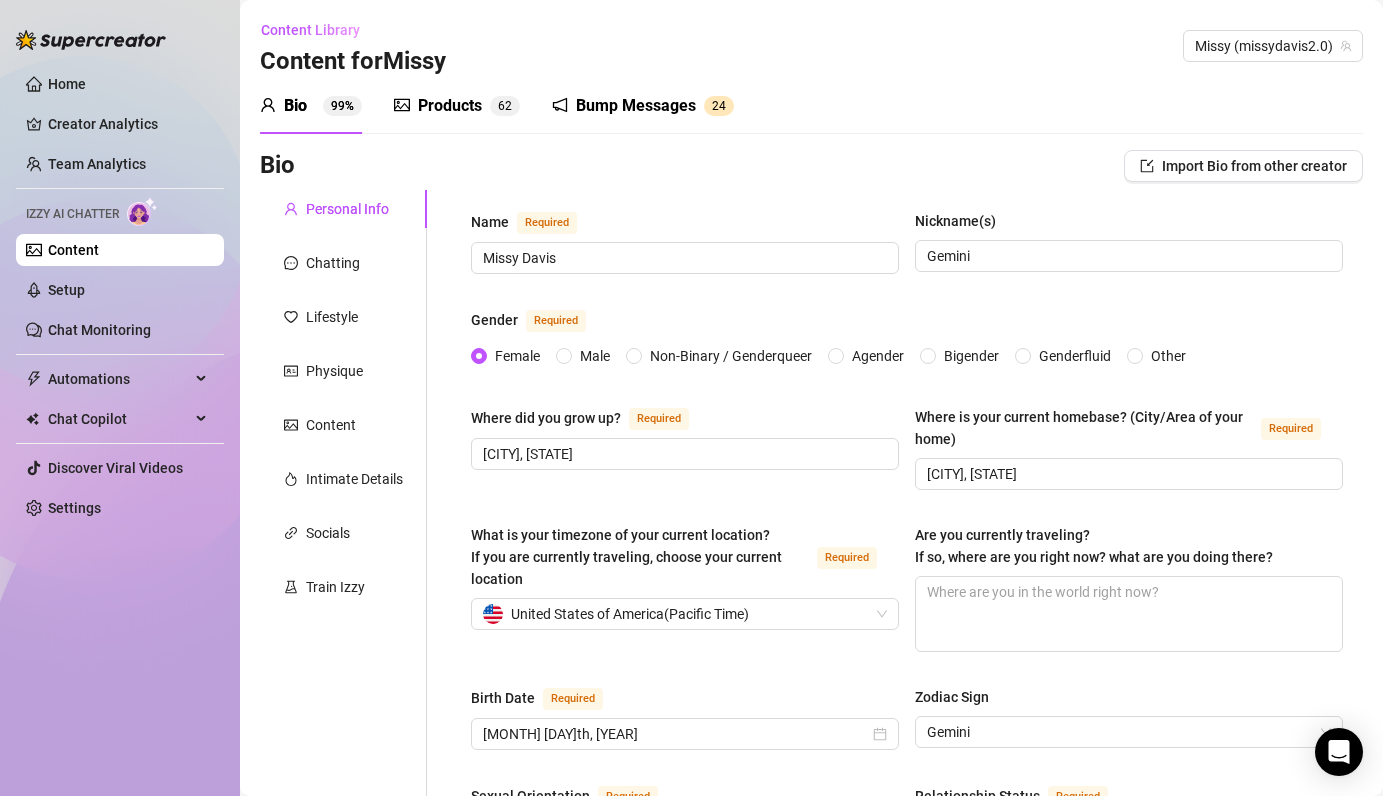 click on "Products" at bounding box center [450, 106] 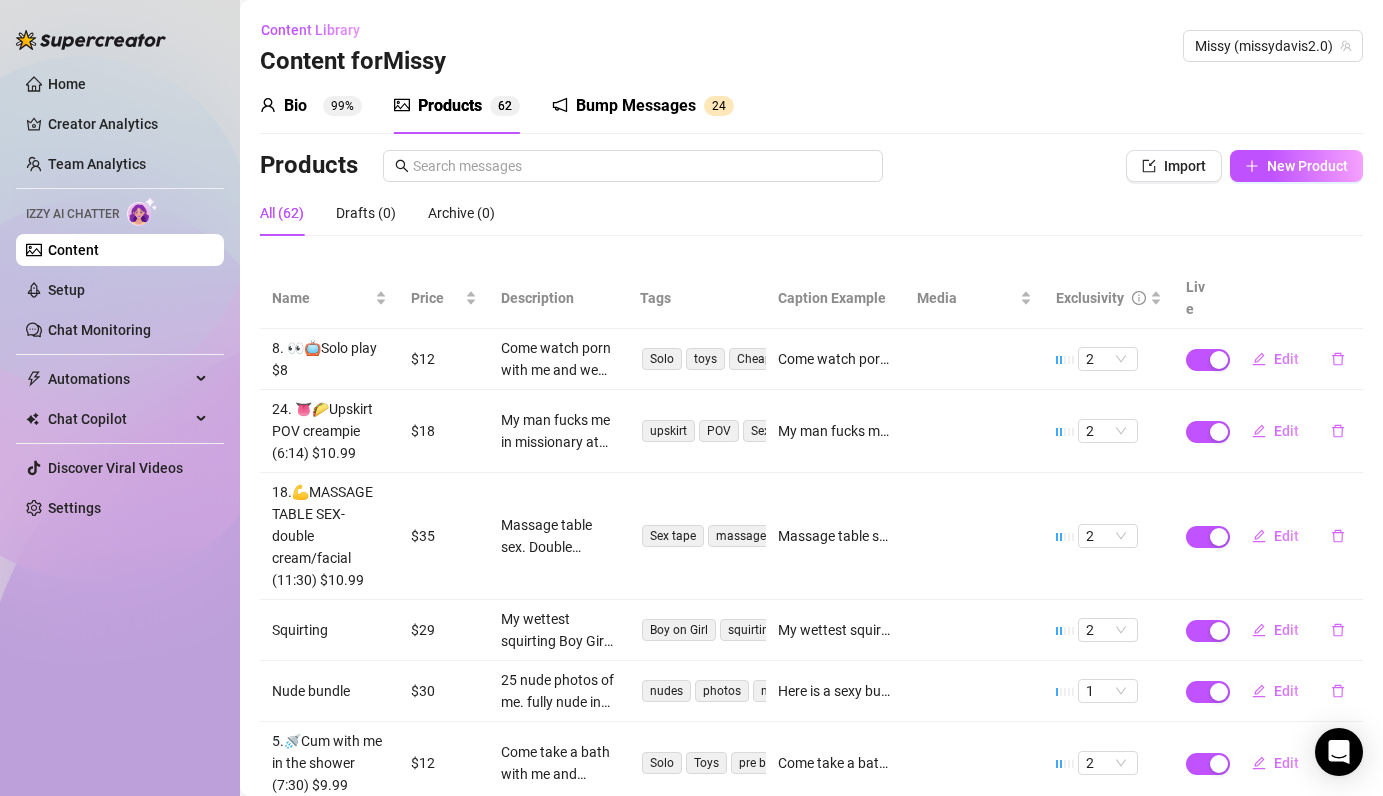 type 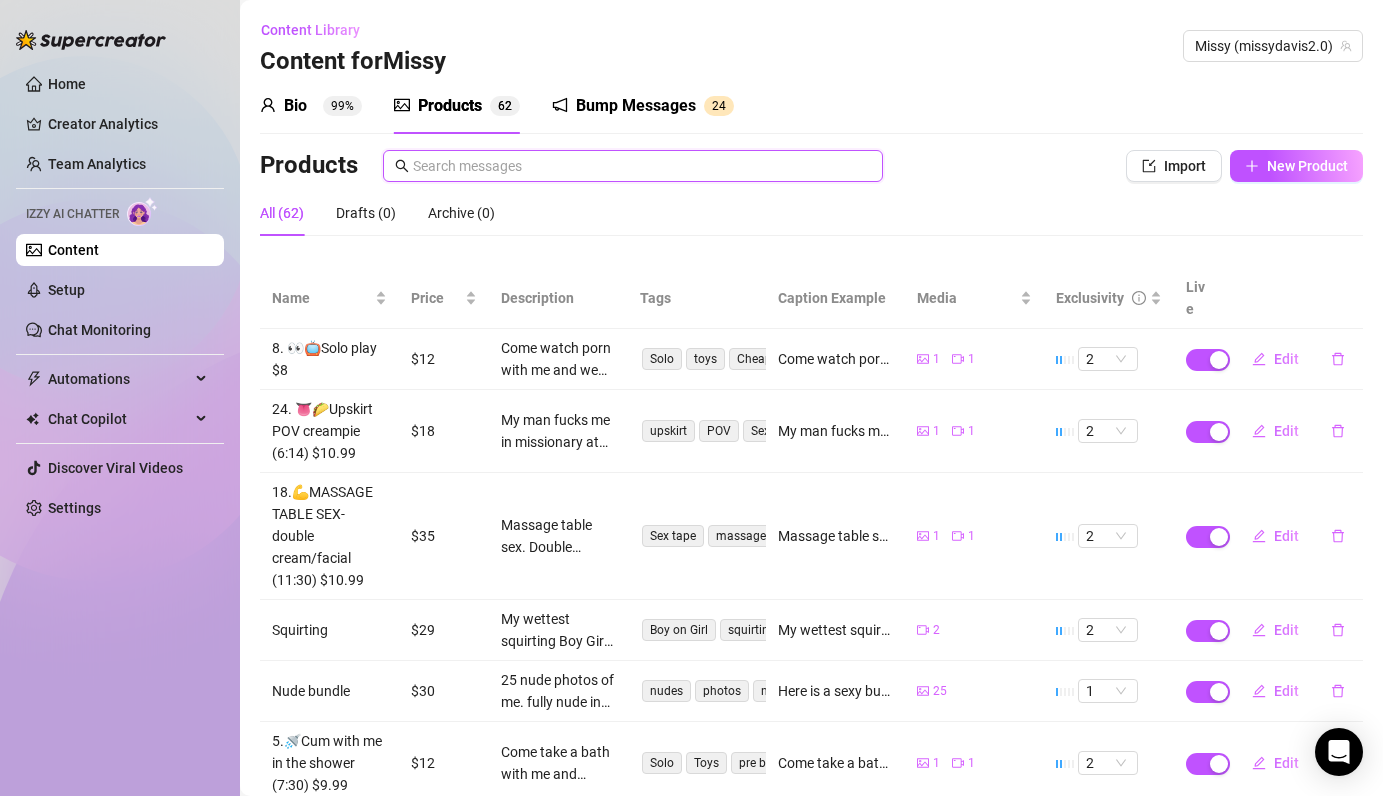 click at bounding box center (642, 166) 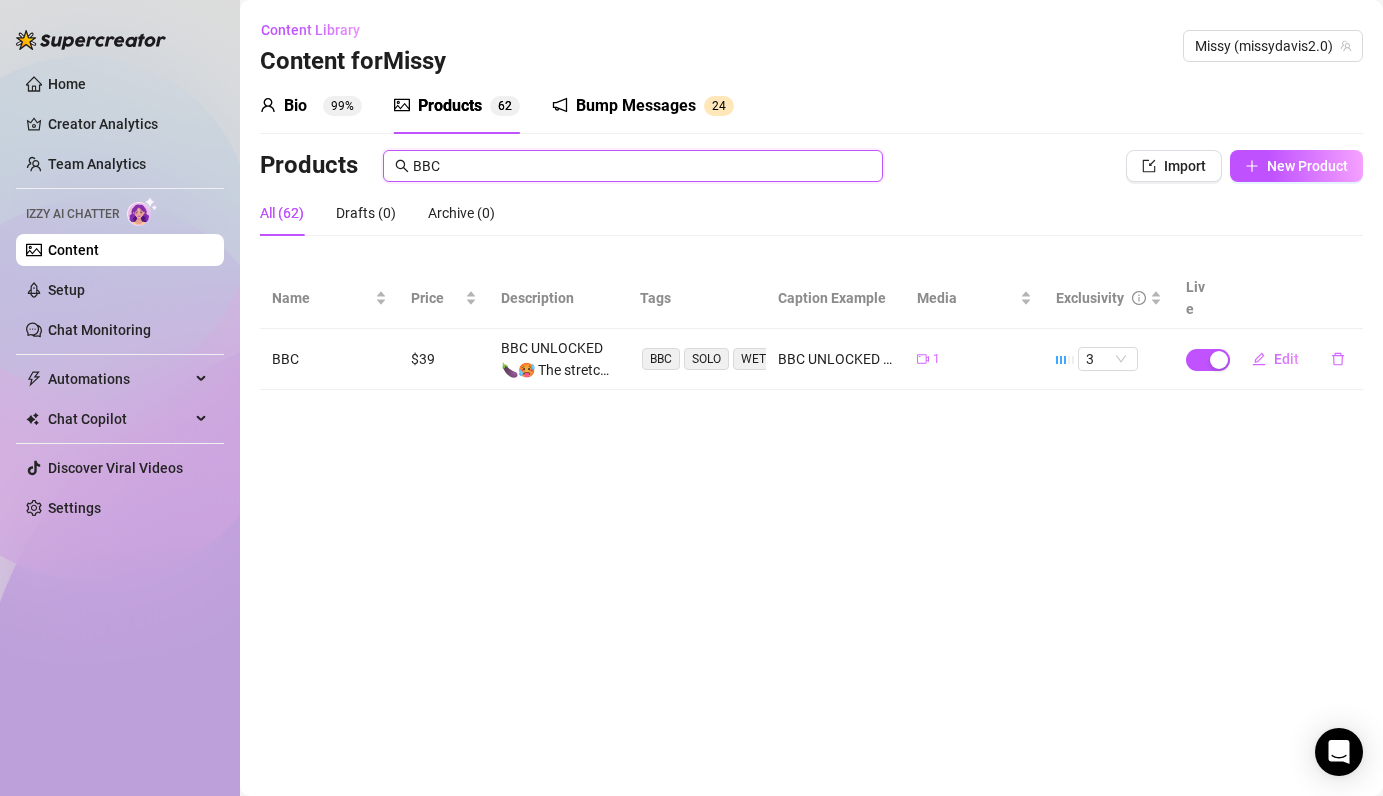 type on "BBC" 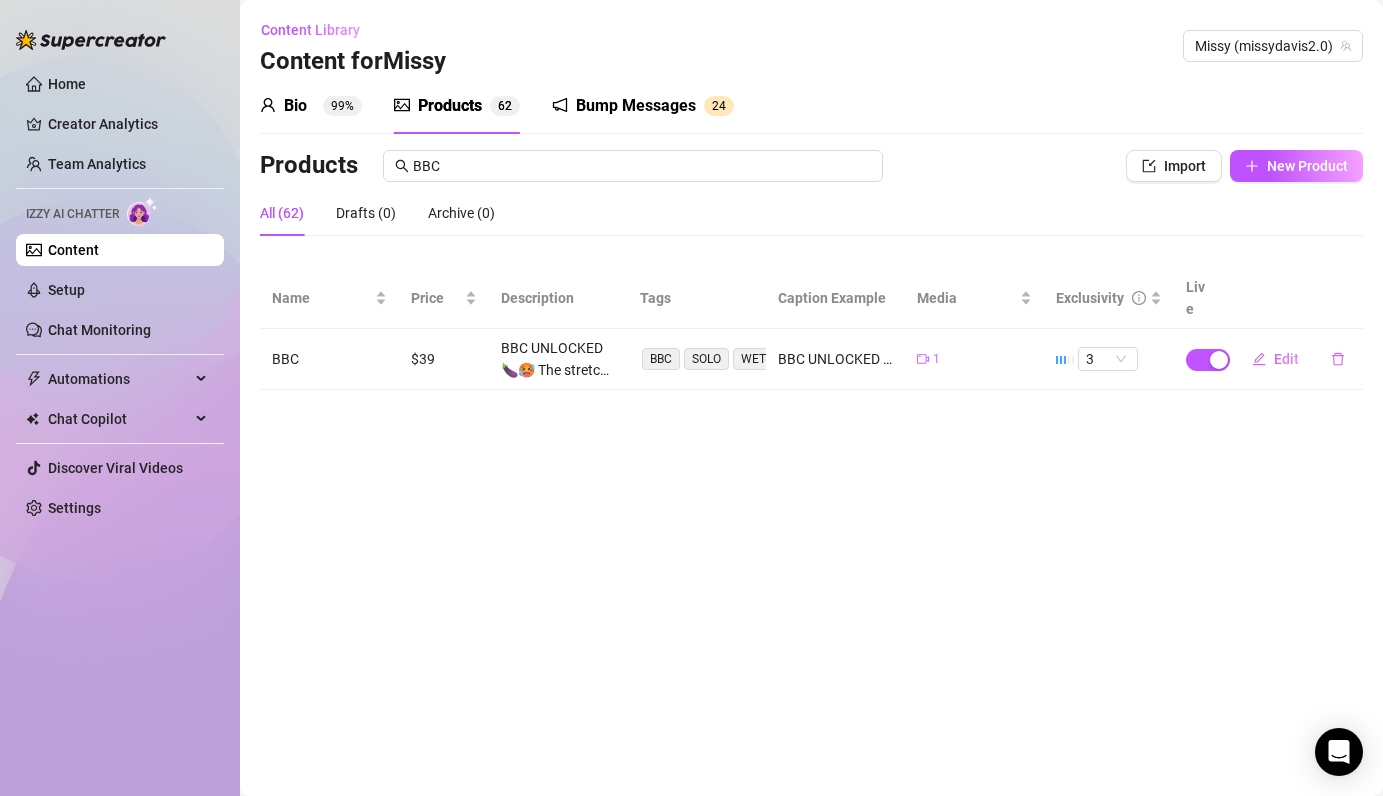 click on "BBC UNLOCKED 🍆🥵
The stretch of a lifetime 😮‍💨🔥
I was dripping before I even started... and once you see what I take, you'll understand why 😈
This solo is over 10 minutes of pure stretch and moan-worthy pleasure.
Up-close angles 👀, perfect lighting 💡, and the biggest BBC I’ve ever taken—watch me stretch as deep as I can go 😵‍💫
This one will leave you speechless...
Unlock now to watch this massive masterpiece 🍆💦" at bounding box center [558, 359] 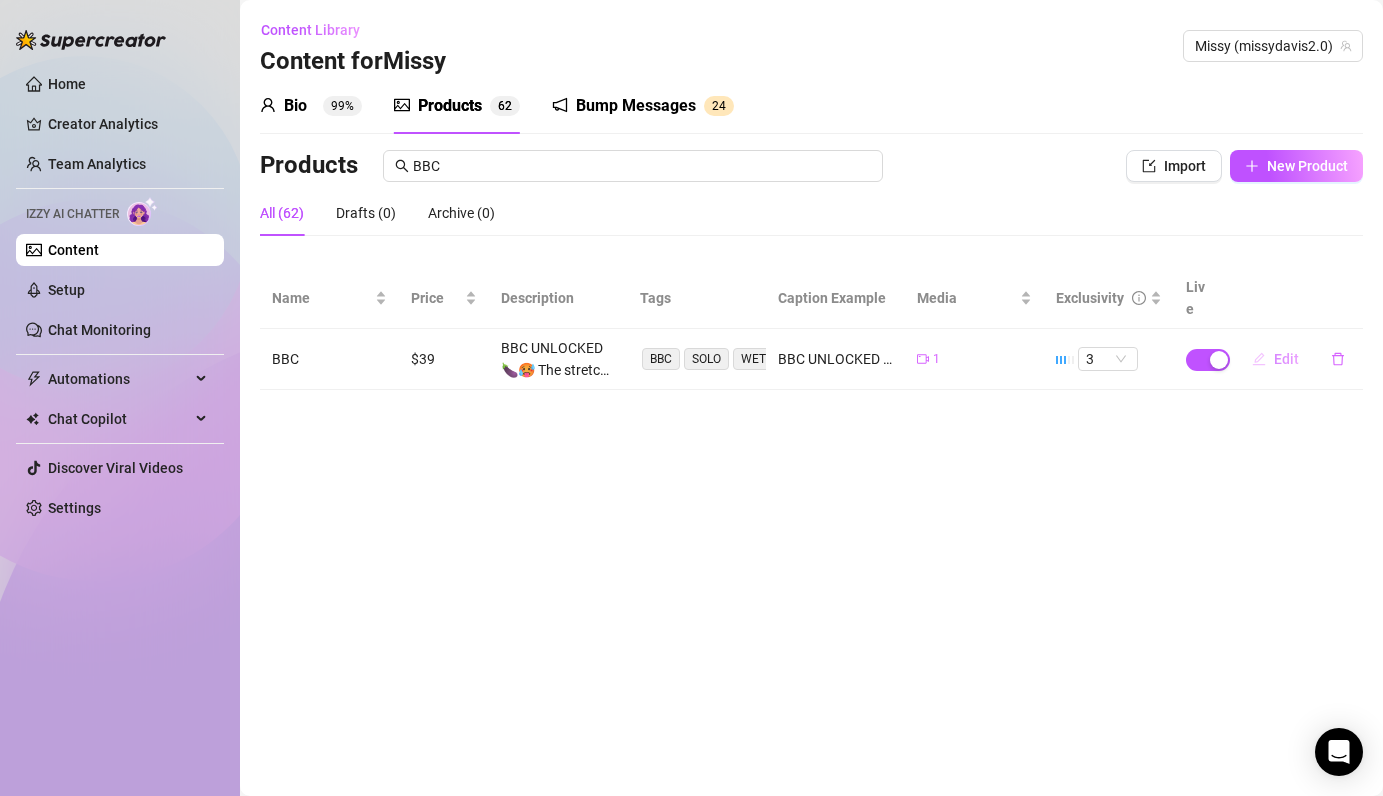 click on "Edit" at bounding box center (1286, 359) 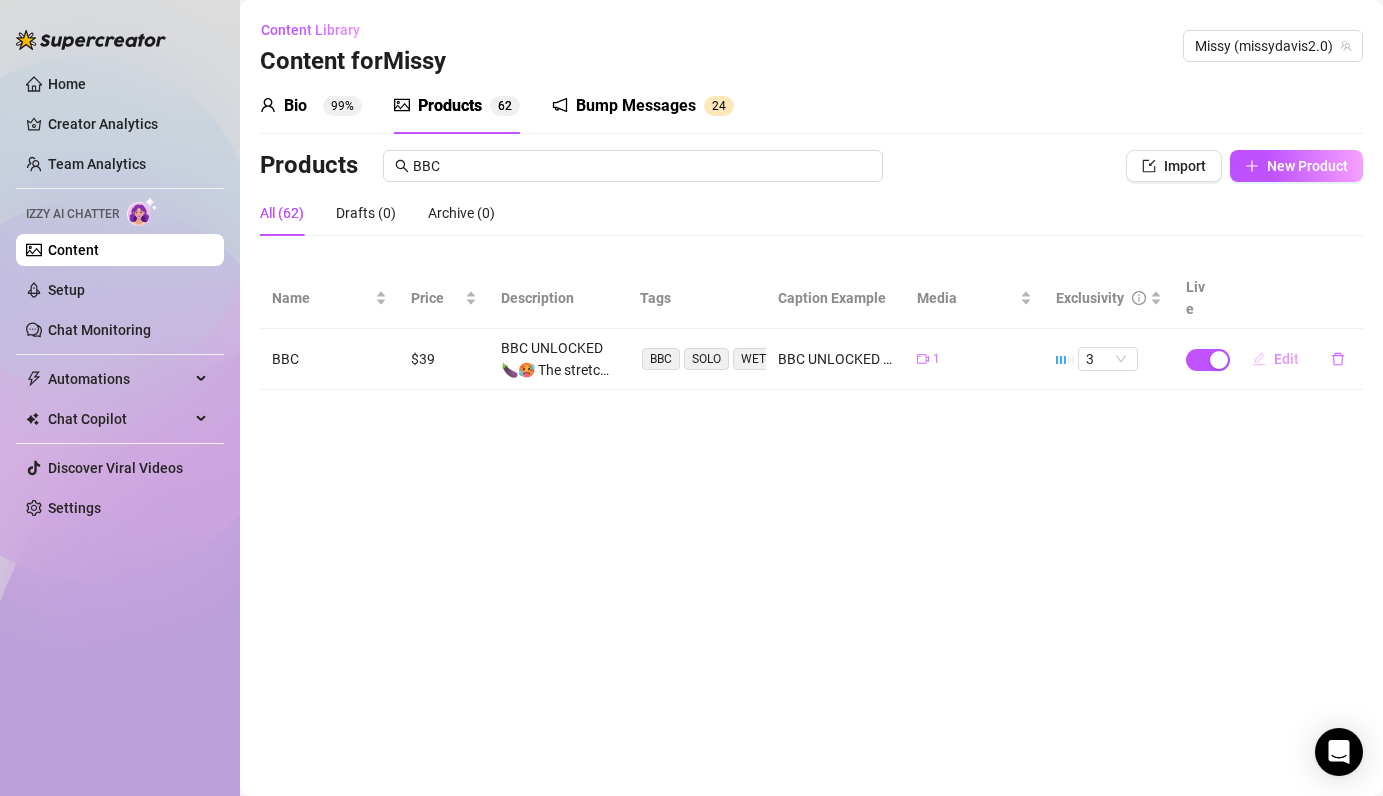 type on "BBC UNLOCKED with sex machine
The stretch of a lifetime 😮‍💨🔥
I was dripping before I even started... and once you see what I take, you'll understand why 😈
This solo is over 10 minutes of pure stretch and moan-worthy pleasure.
Up-close angles 👀, perfect lighting 💡, and the biggest BBC I’ve ever taken—watch me stretch as deep as I can go 😵‍💫
This one will leave you speechless...
Unlock now to watch this massive masterpiece 🍆💦" 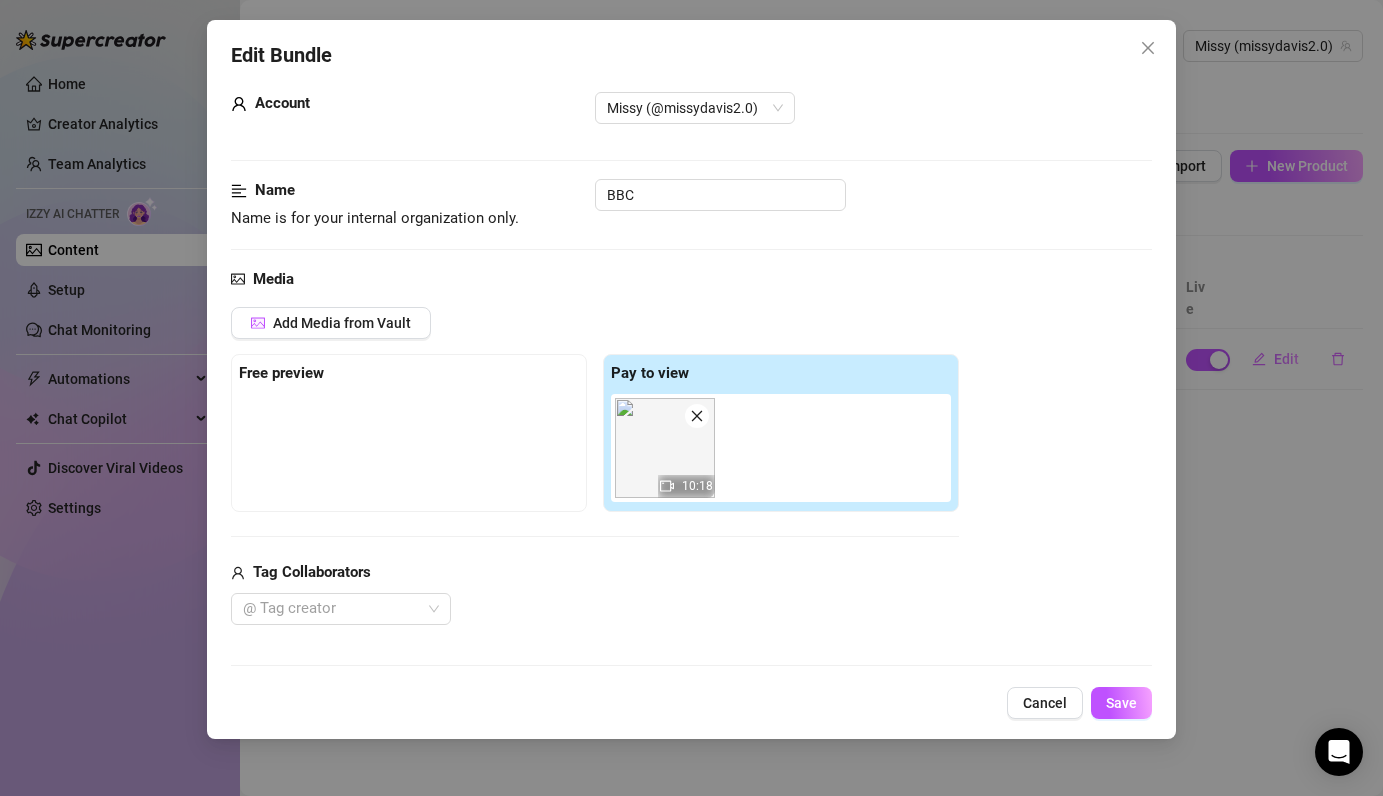 scroll, scrollTop: 37, scrollLeft: 0, axis: vertical 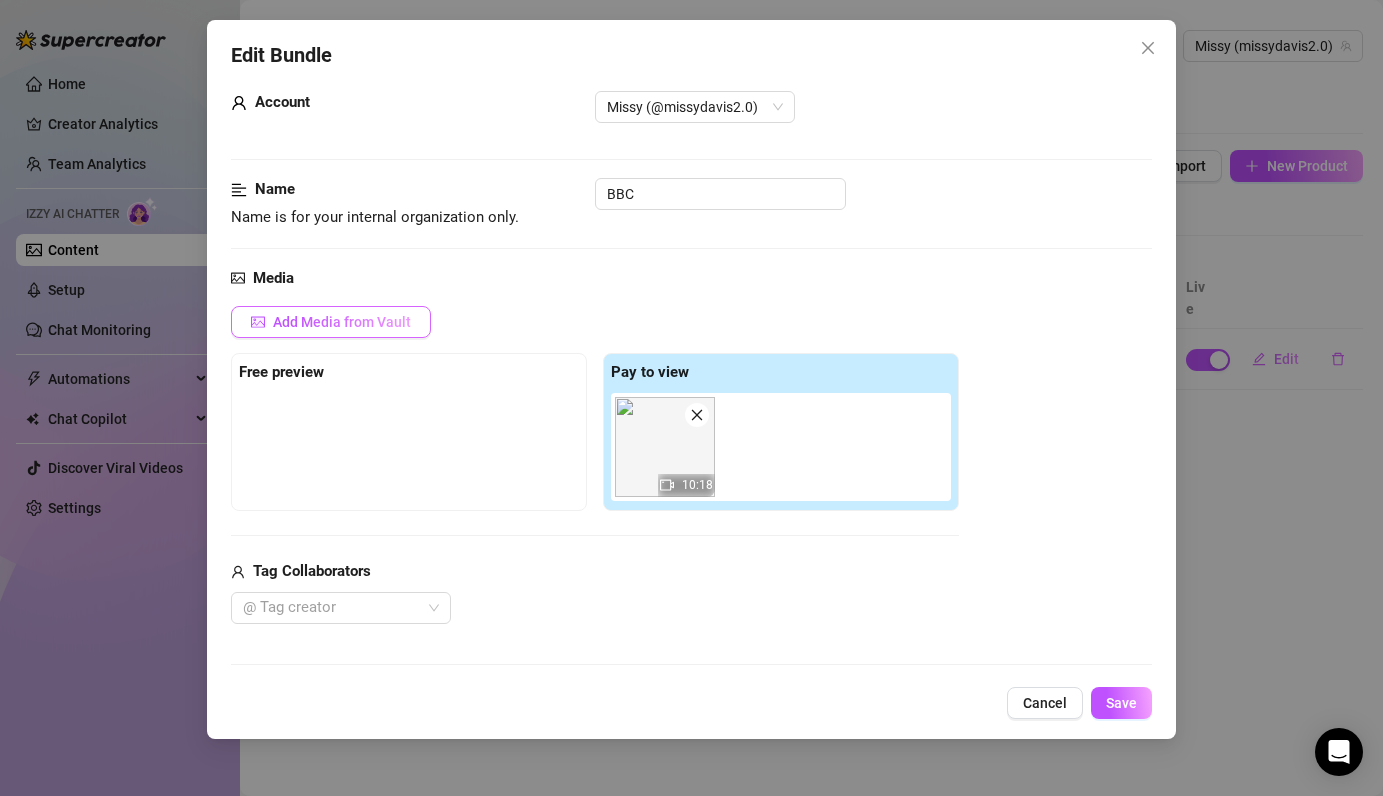 click on "Add Media from Vault" at bounding box center (342, 322) 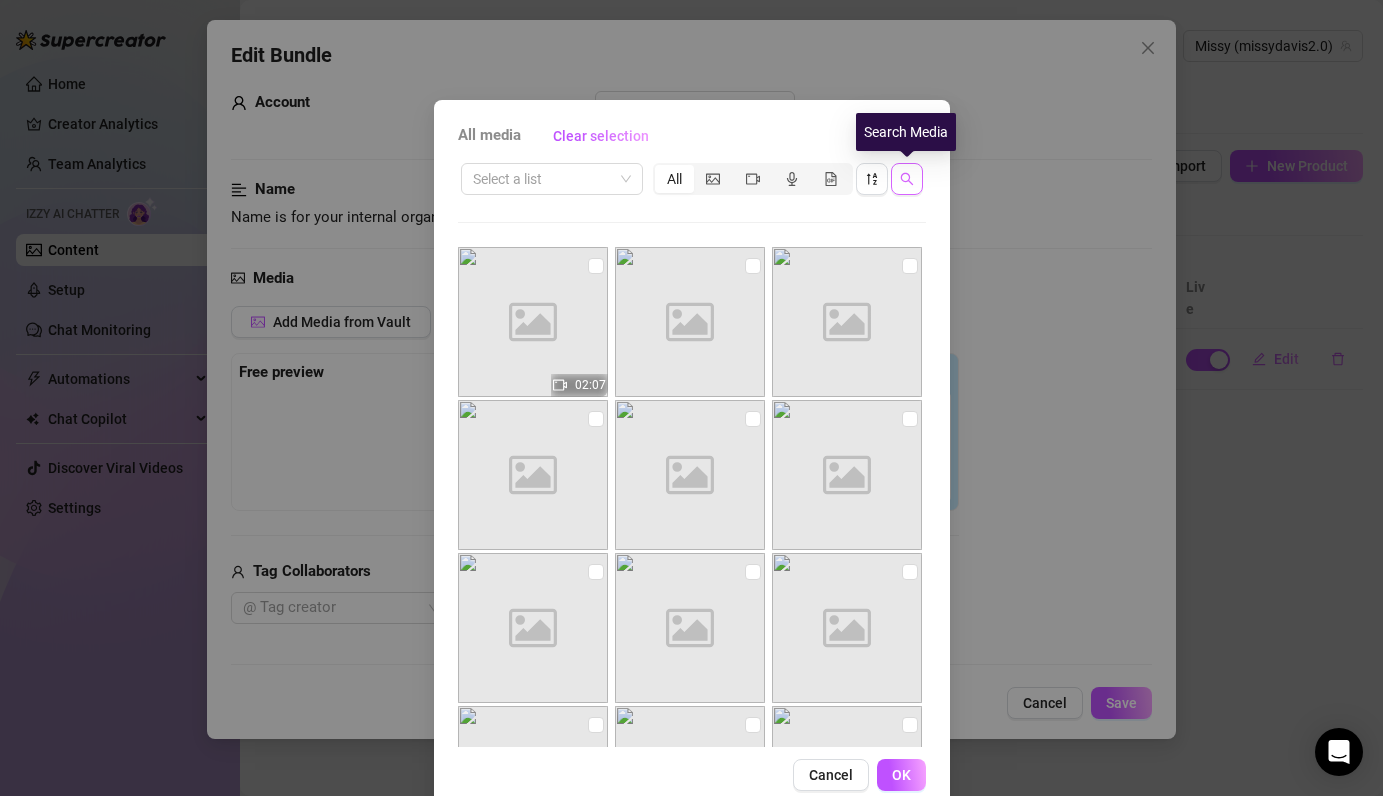 click 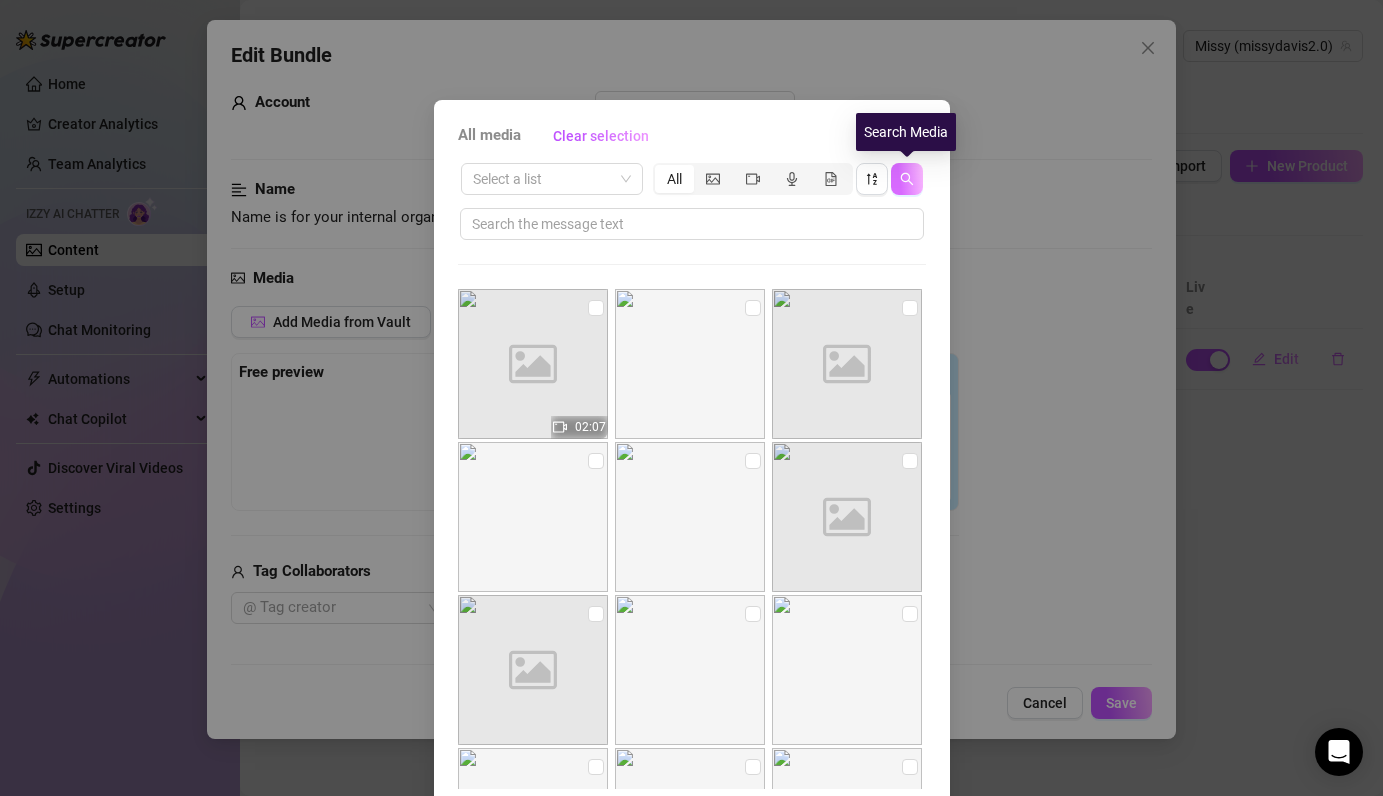 type 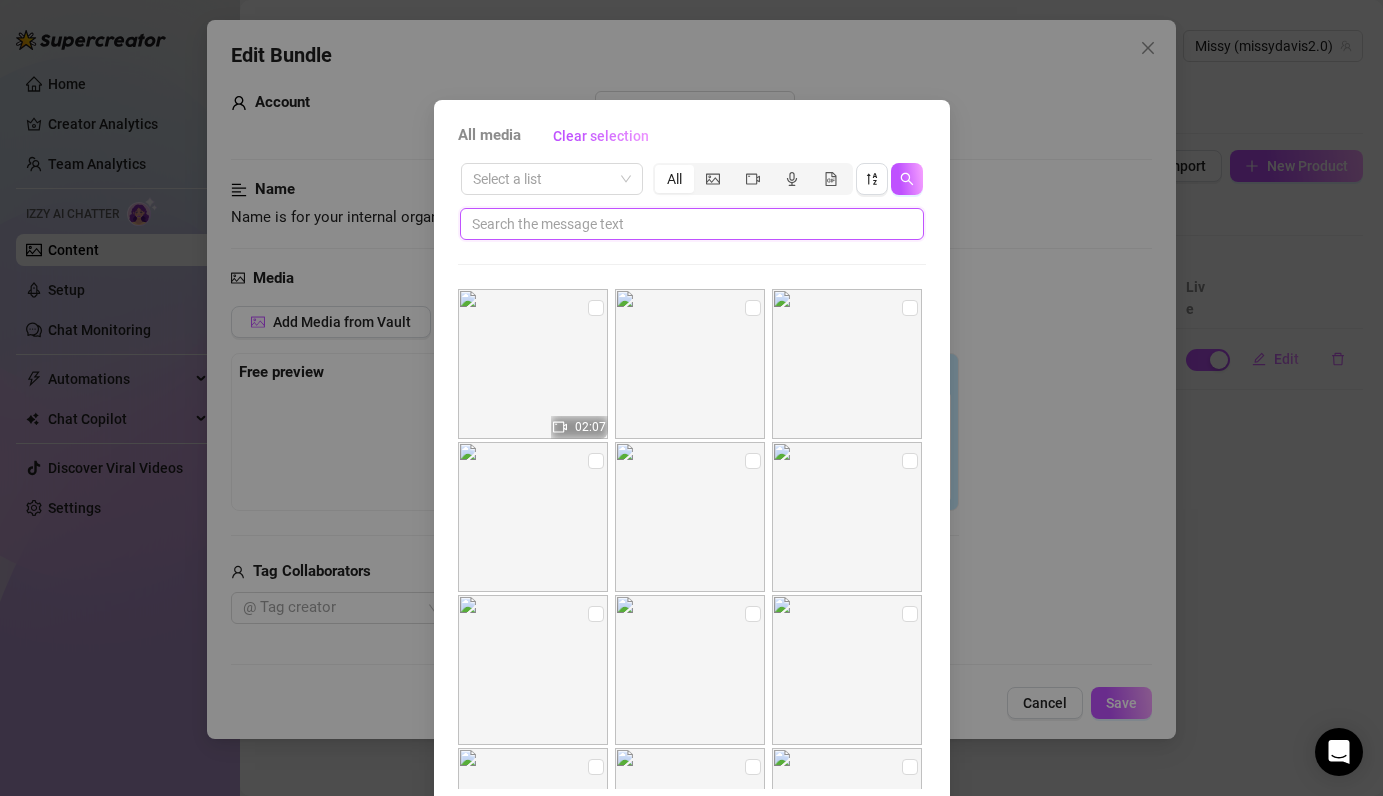 click at bounding box center [684, 224] 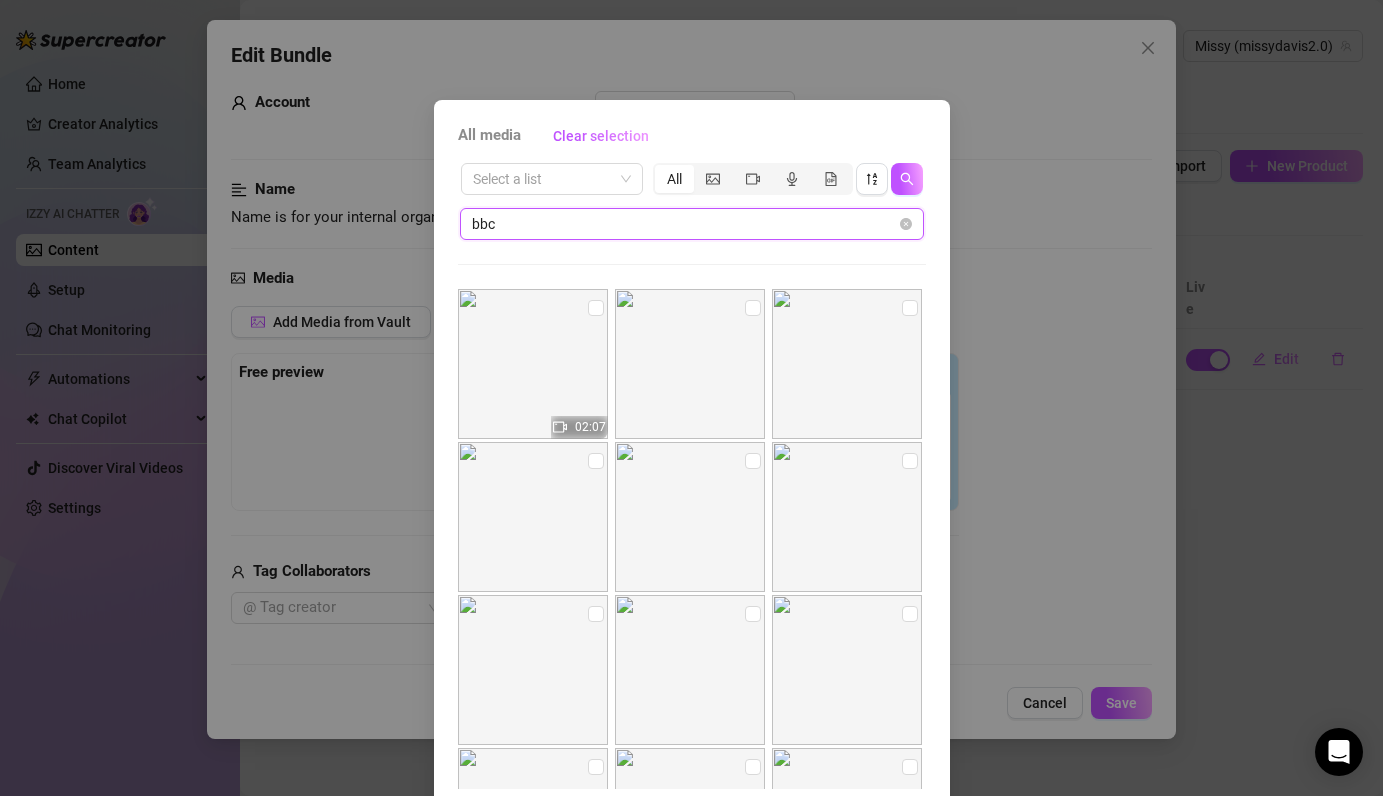 type on "bbc" 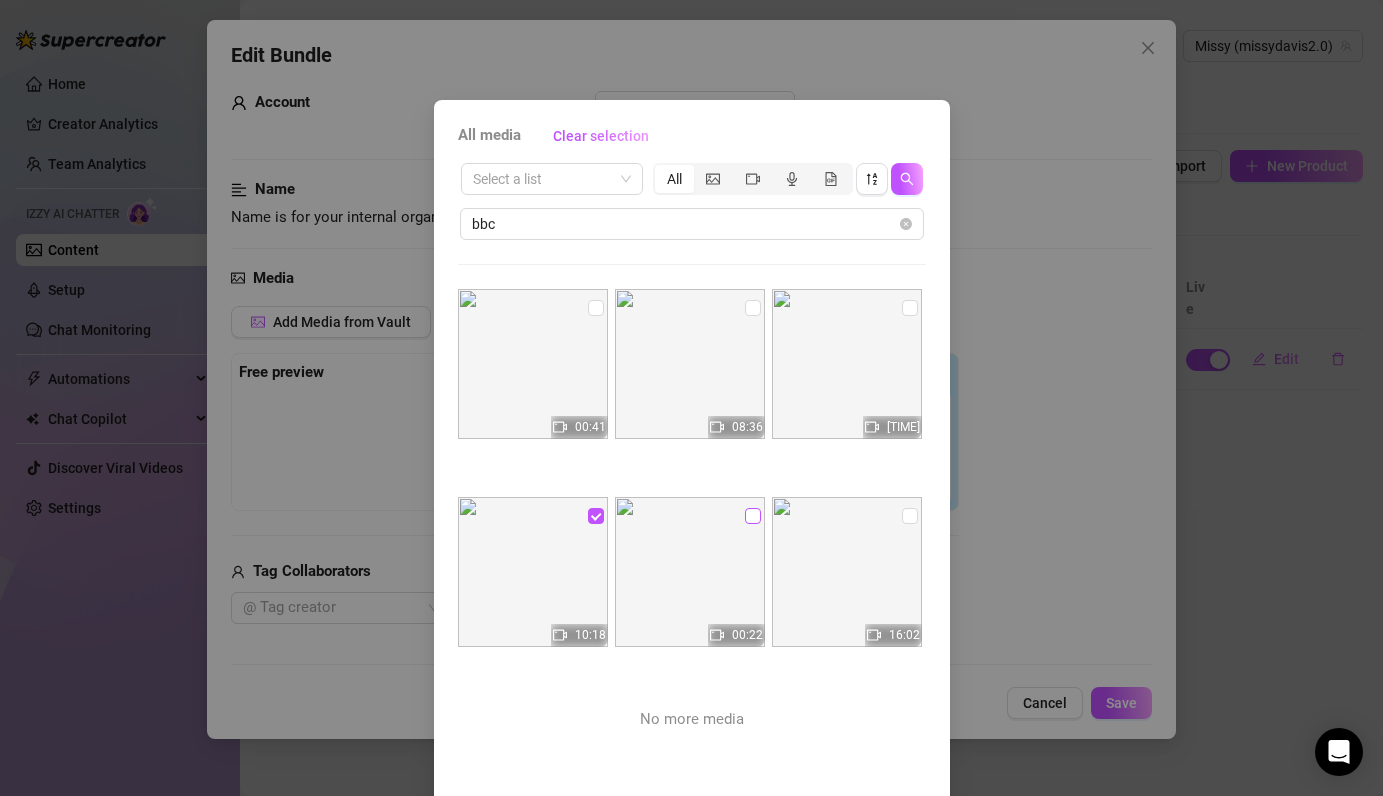 click at bounding box center (753, 516) 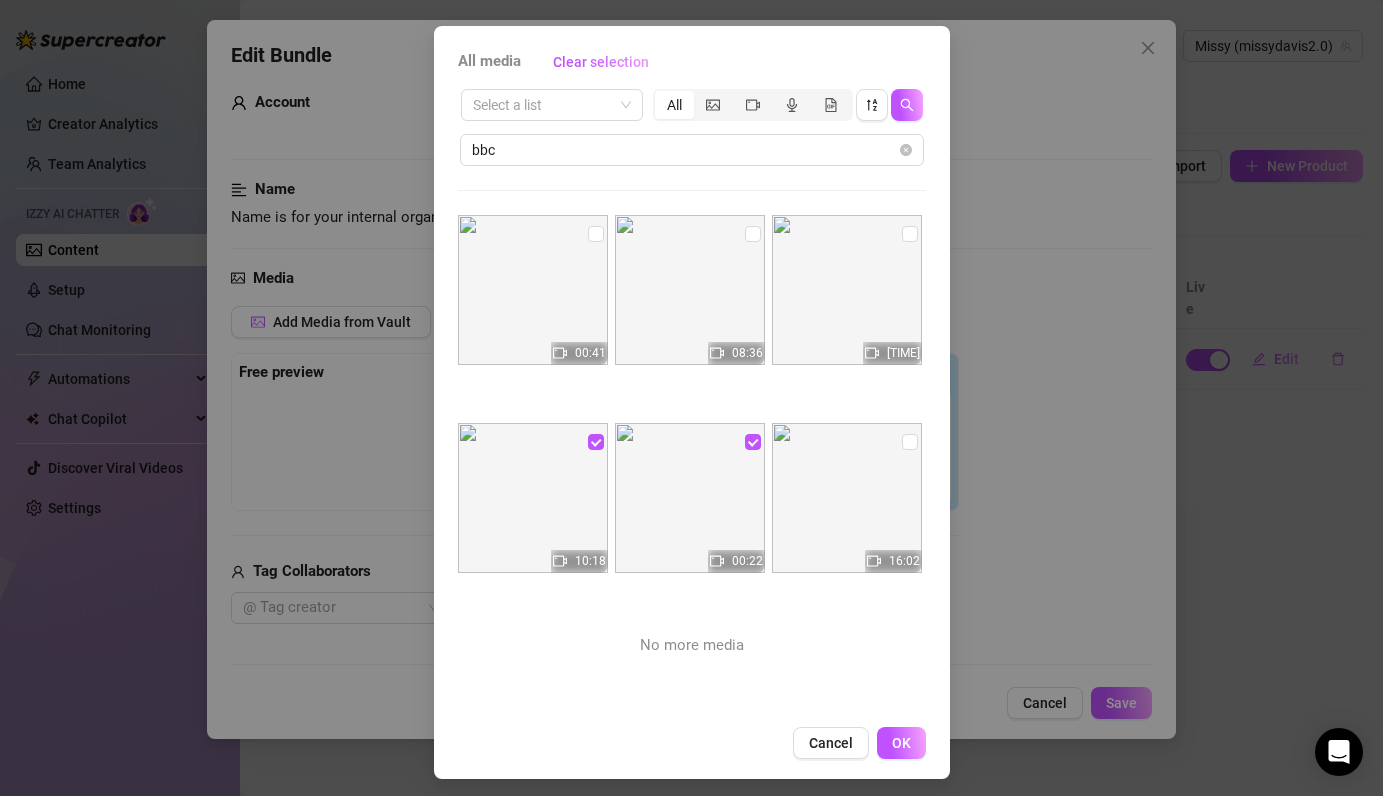 scroll, scrollTop: 81, scrollLeft: 0, axis: vertical 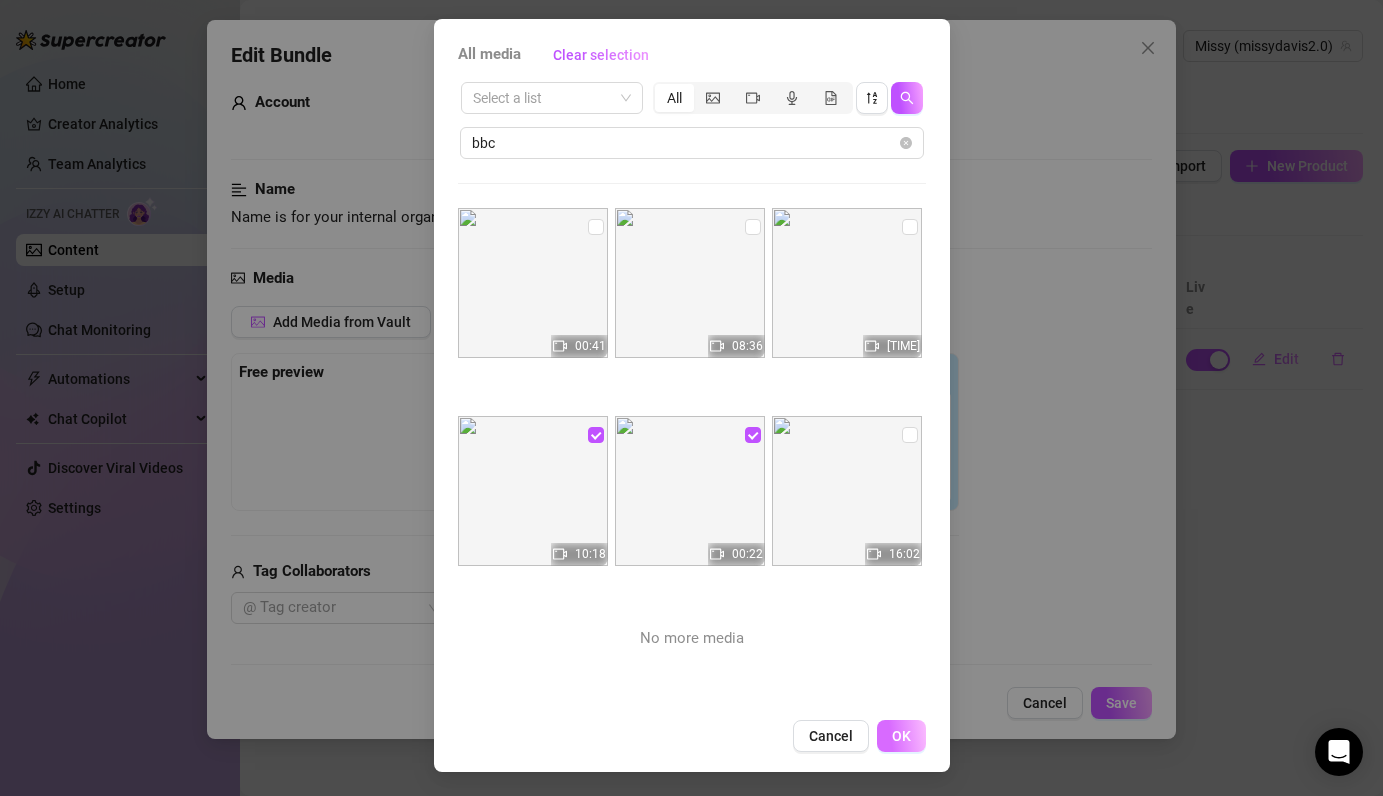 click on "OK" at bounding box center [901, 736] 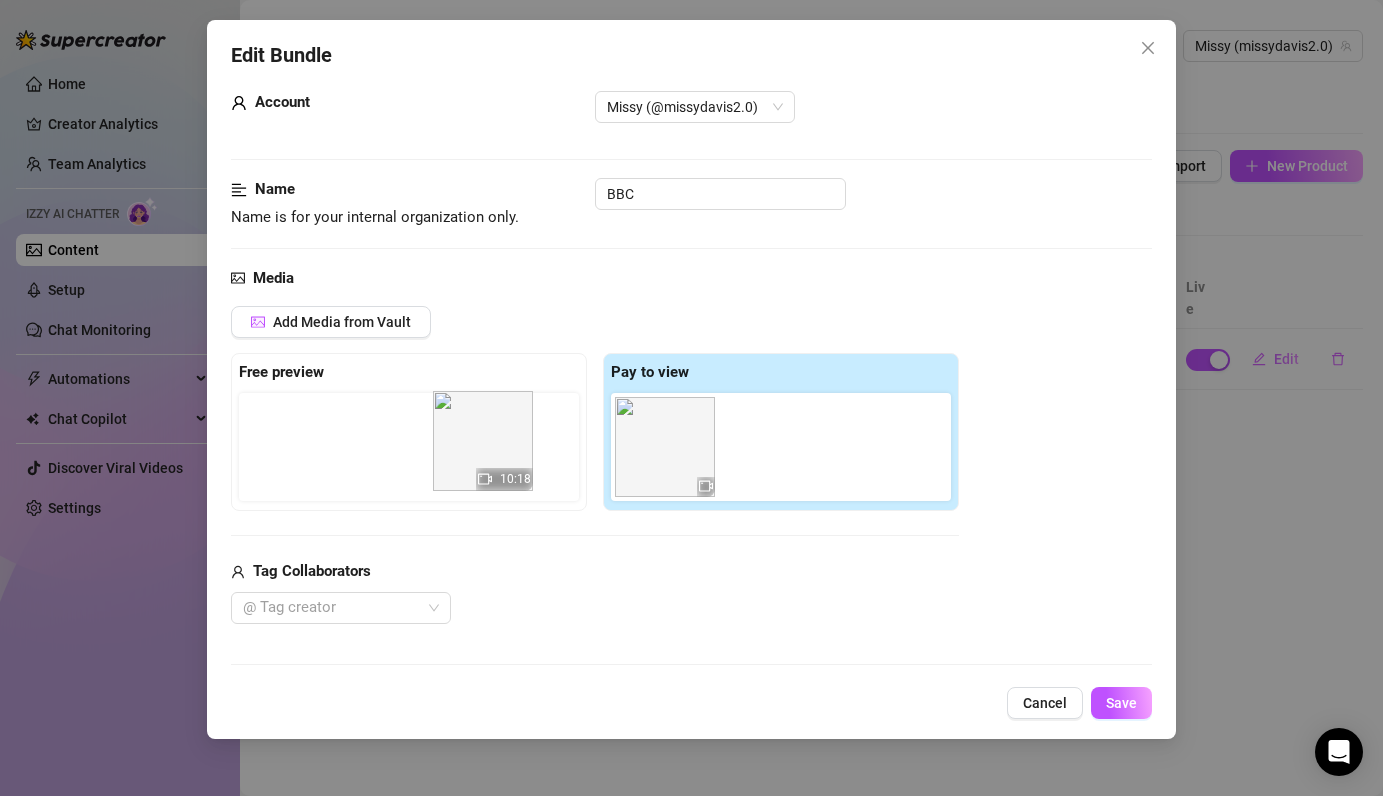 drag, startPoint x: 668, startPoint y: 466, endPoint x: 480, endPoint y: 460, distance: 188.09572 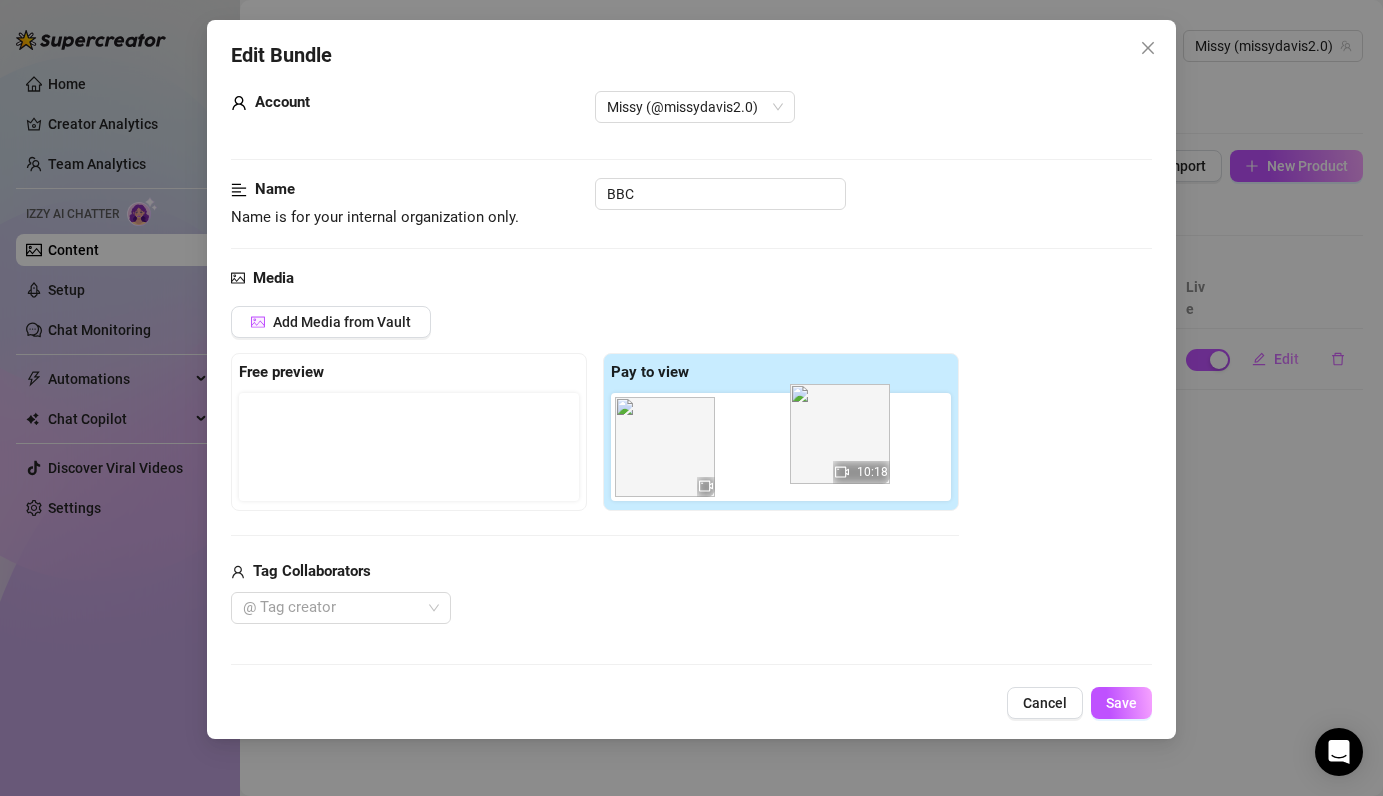 drag, startPoint x: 310, startPoint y: 450, endPoint x: 859, endPoint y: 437, distance: 549.1539 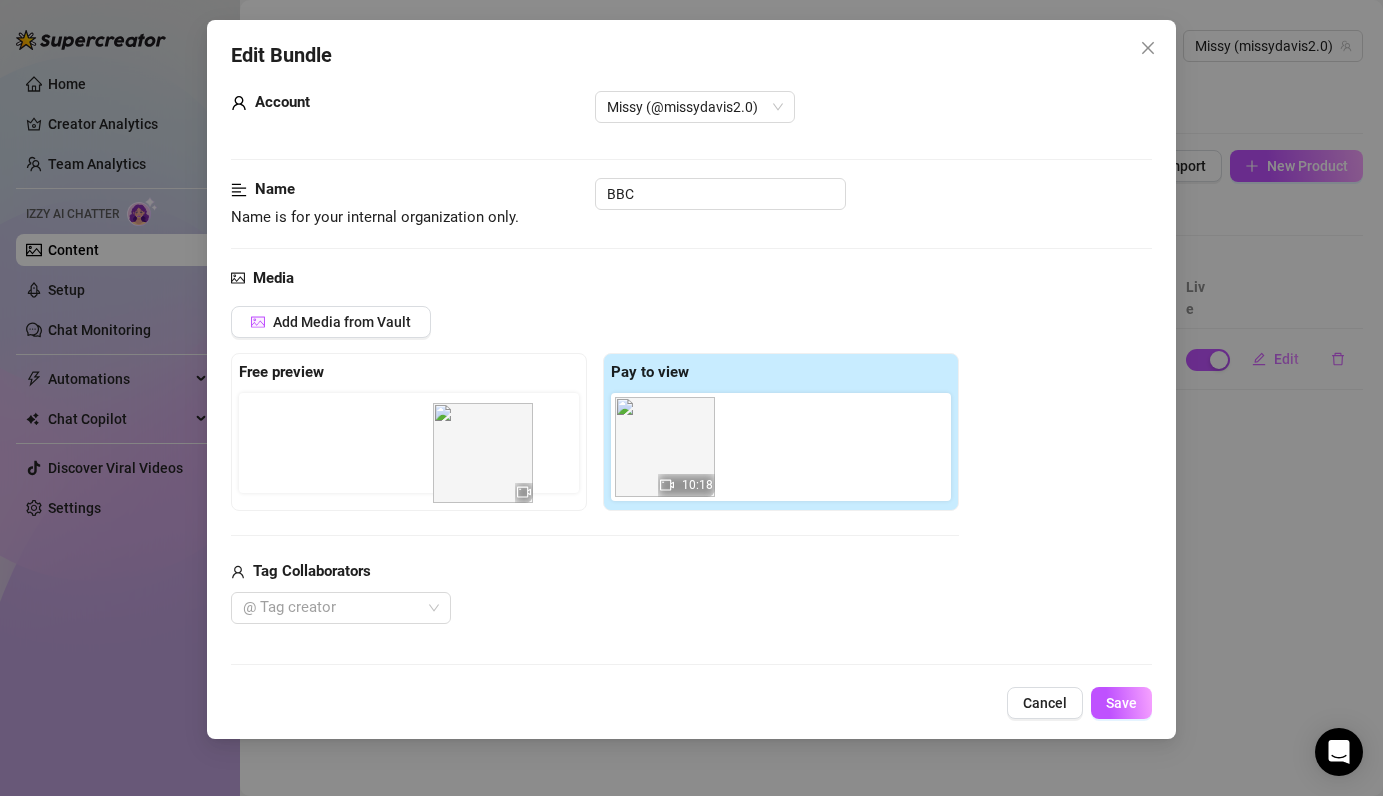 drag, startPoint x: 701, startPoint y: 454, endPoint x: 511, endPoint y: 445, distance: 190.21304 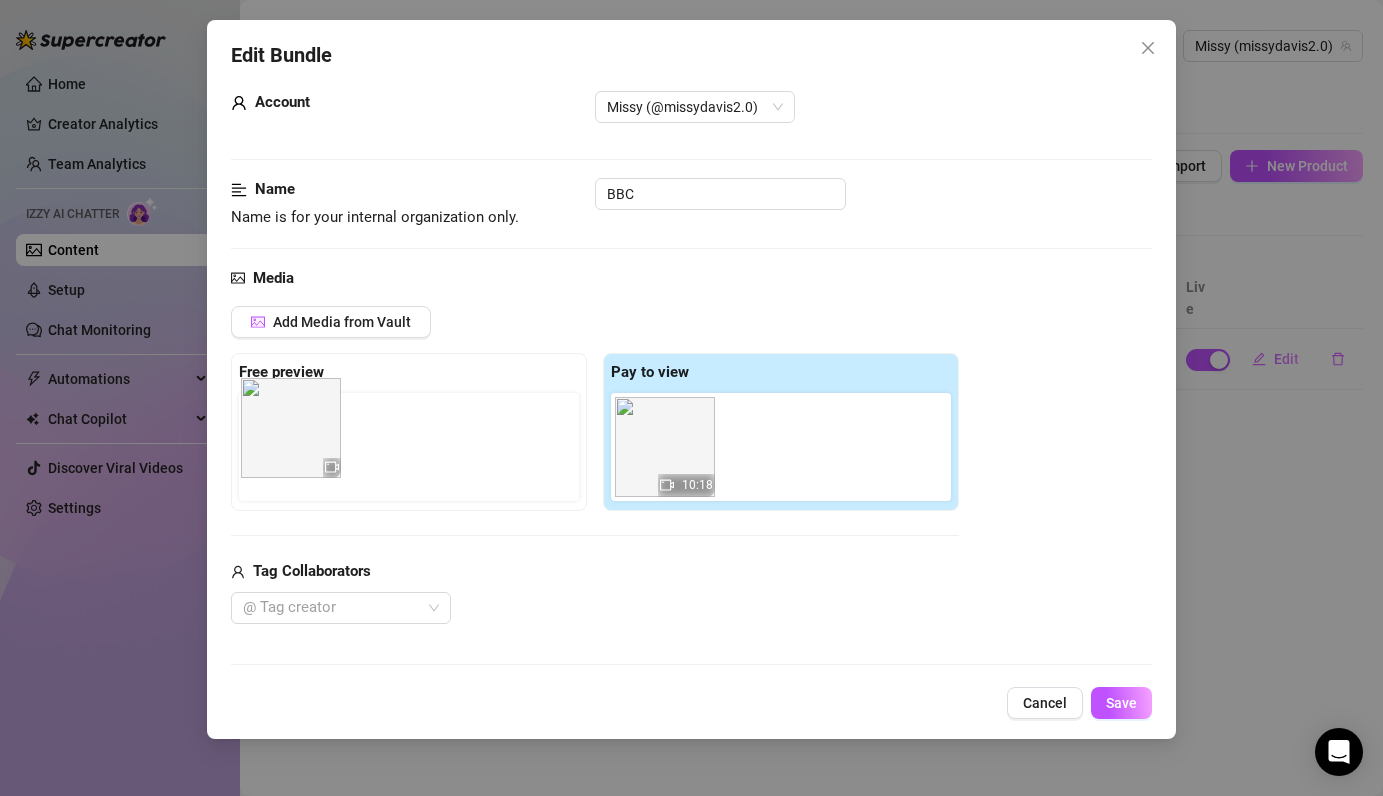 drag, startPoint x: 658, startPoint y: 456, endPoint x: 272, endPoint y: 437, distance: 386.46735 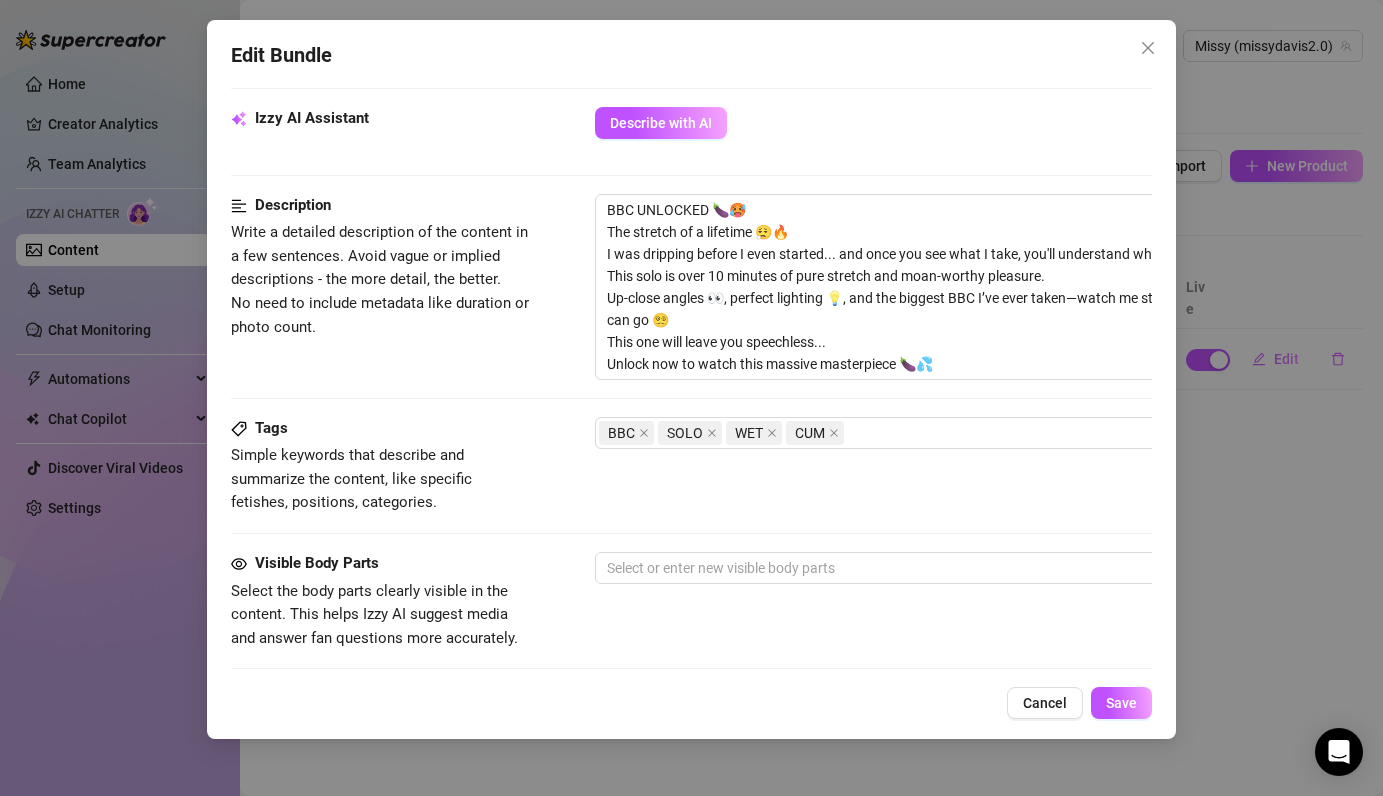 scroll, scrollTop: 703, scrollLeft: 0, axis: vertical 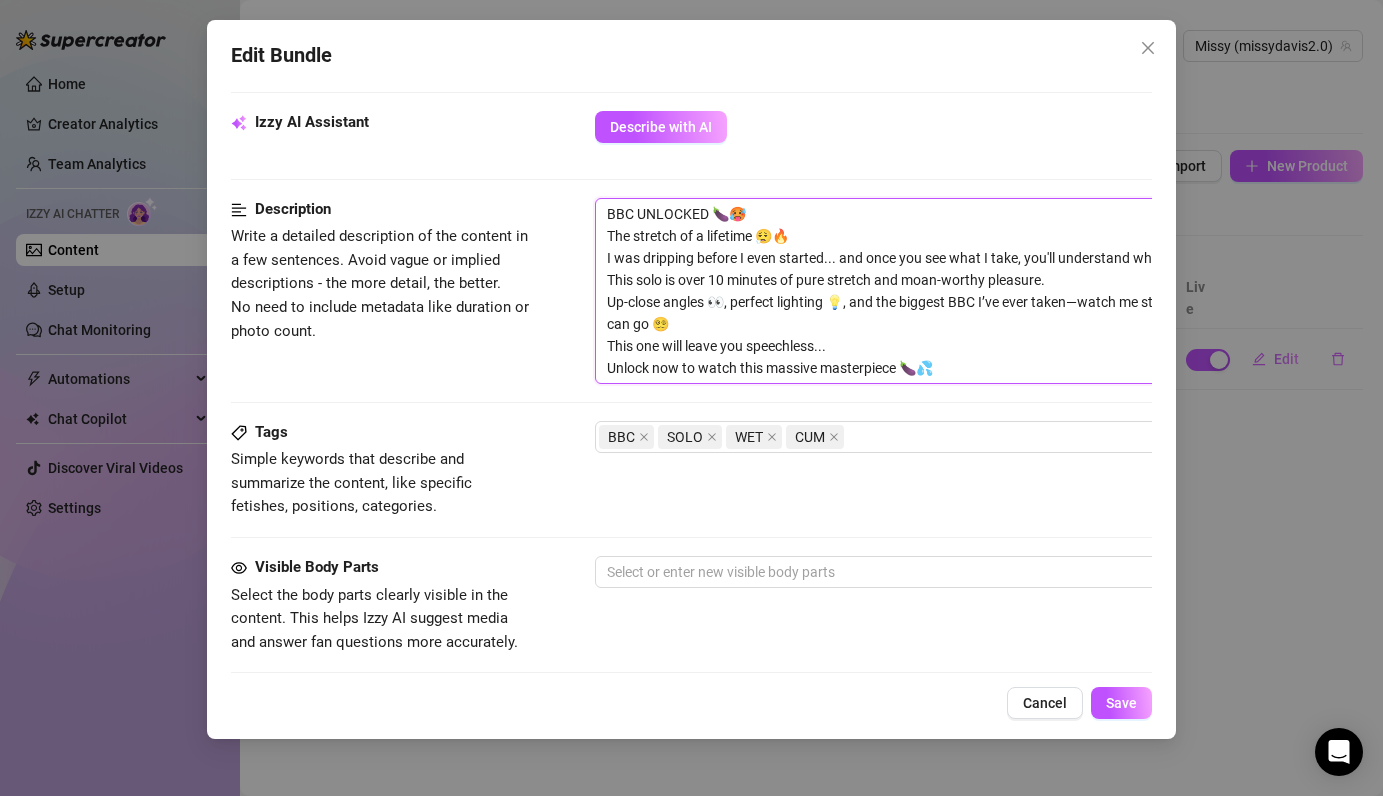click on "BBC UNLOCKED 🍆🥵
The stretch of a lifetime 😮‍💨🔥
I was dripping before I even started... and once you see what I take, you'll understand why 😈
This solo is over 10 minutes of pure stretch and moan-worthy pleasure.
Up-close angles 👀, perfect lighting 💡, and the biggest BBC I’ve ever taken—watch me stretch as deep as I can go 😵‍💫
This one will leave you speechless...
Unlock now to watch this massive masterpiece 🍆💦" at bounding box center (945, 291) 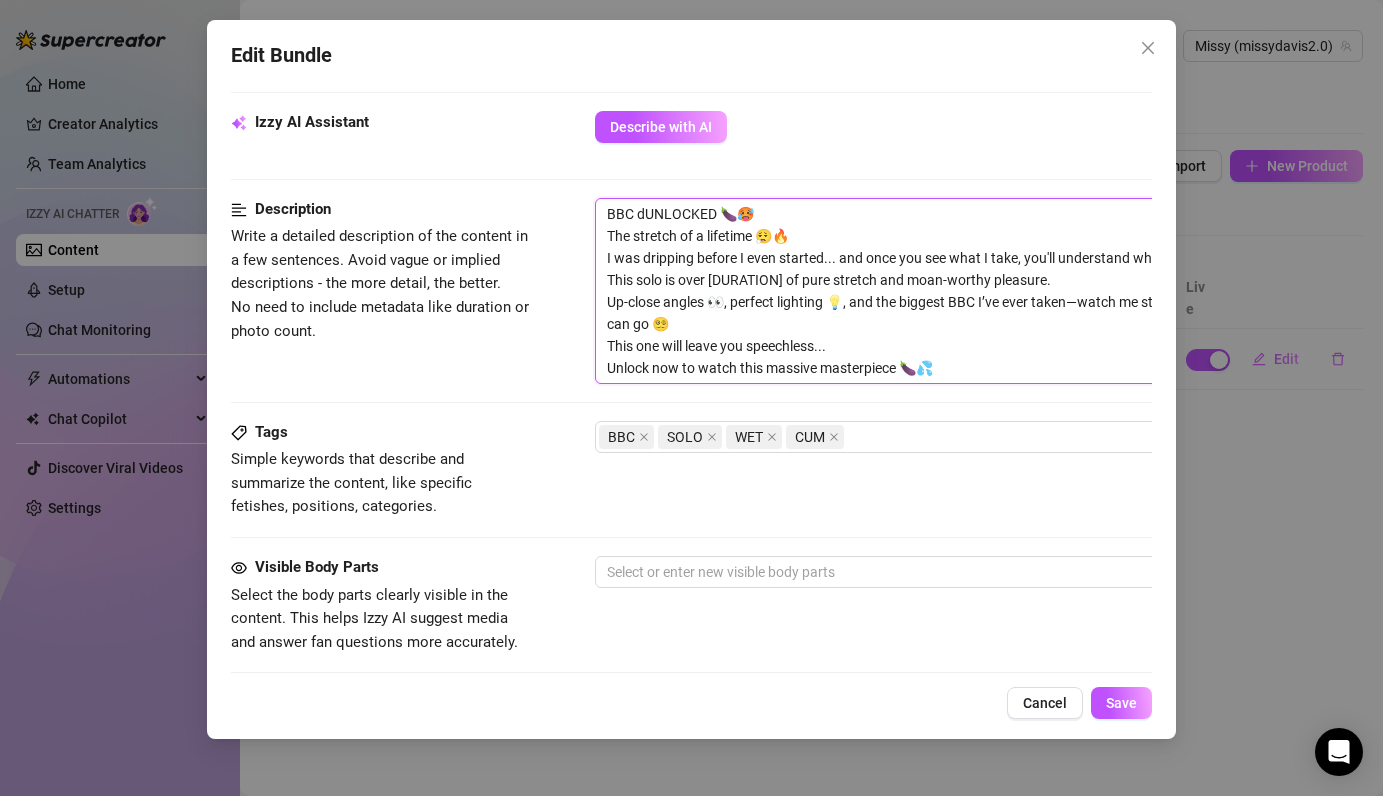type on "BBC diUNLOCKED 🍆🥵
The stretch of a lifetime 😮‍💨🔥
I was dripping before I even started... and once you see what I take, you'll understand why 😈
This solo is over [DURATION] of pure stretch and moan-worthy pleasure.
Up-close angles 👀, perfect lighting 💡, and the biggest BBC I’ve ever taken—watch me stretch as deep as I can go 😵‍💫
This one will leave you speechless...
Unlock now to watch this massive masterpiece 🍆💦" 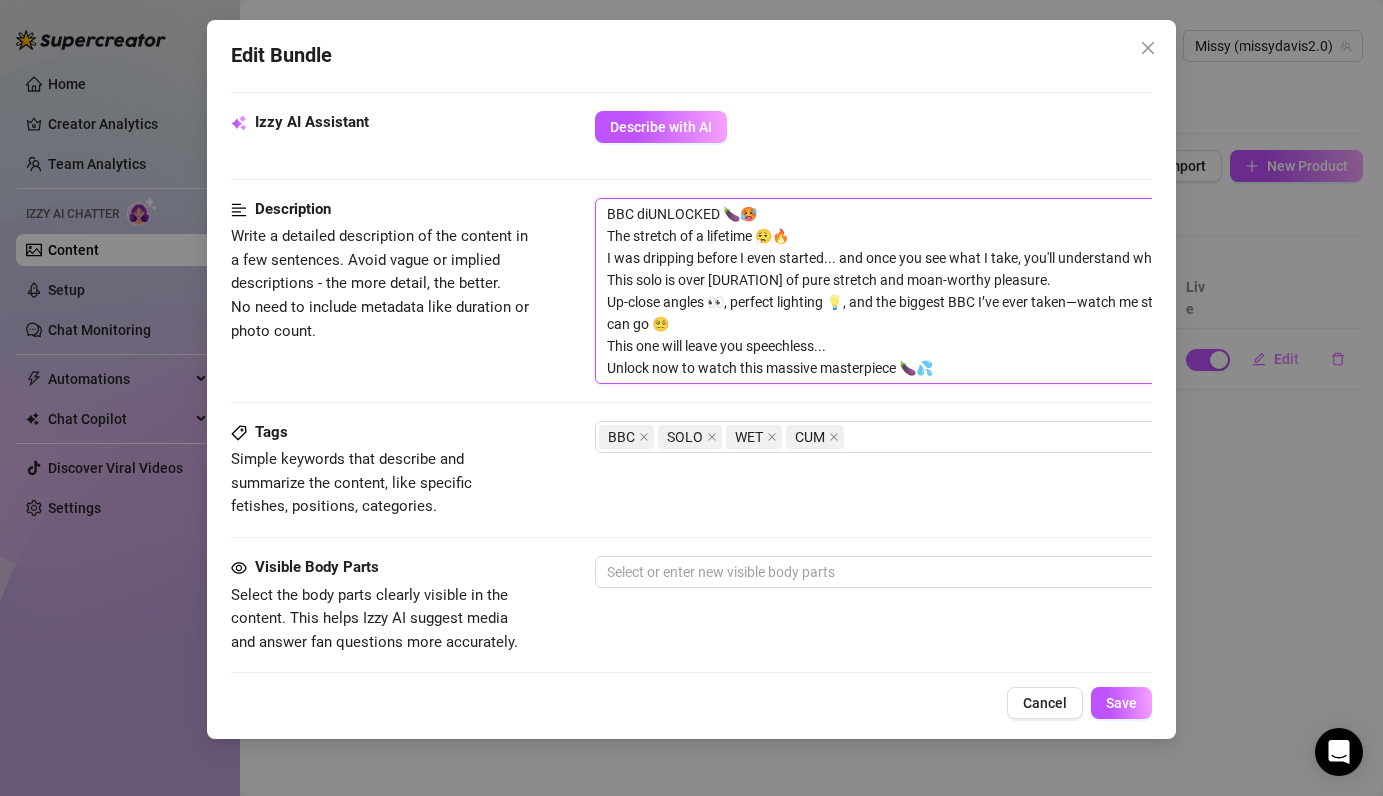 type on "BBC dilUNLOCKED 🍆🥵
The stretch of a lifetime 😮‍💨🔥
I was dripping before I even started... and once you see what I take, you'll understand why 😈
This solo is over [DURATION] of pure stretch and moan-worthy pleasure.
Up-close angles 👀, perfect lighting 💡, and the biggest BBC I’ve ever taken—watch me stretch as deep as I can go 😵‍💫
This one will leave you speechless...
Unlock now to watch this massive masterpiece 🍆💦" 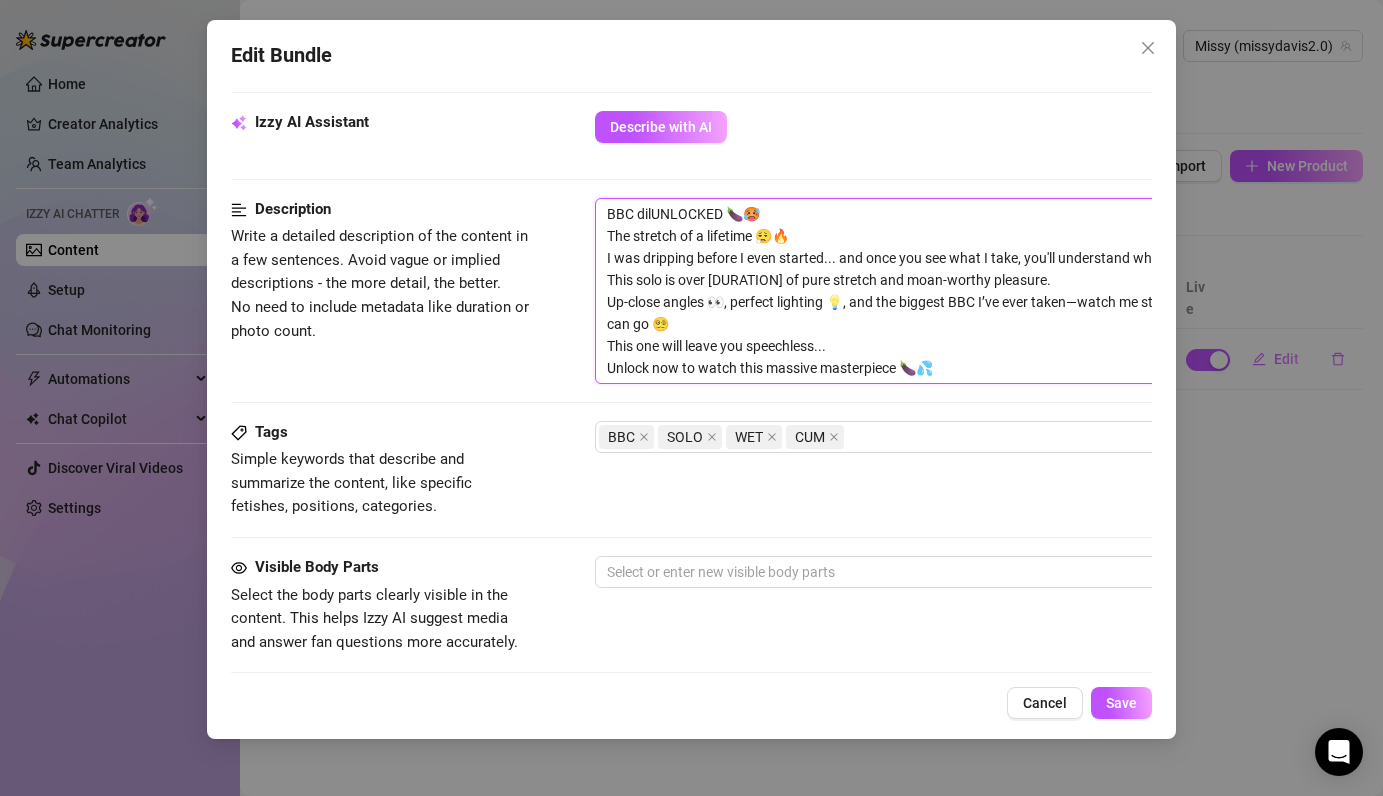 type on "BBC dildUNLOCKED 🍆🥵
The stretch of a lifetime 😮‍💨🔥
I was dripping before I even started... and once you see what I take, you'll understand why 😈
This solo is over [DURATION] of pure stretch and moan-worthy pleasure.
Up-close angles 👀, perfect lighting 💡, and the biggest BBC I’ve ever taken—watch me stretch as deep as I can go 😵‍💫
This one will leave you speechless...
Unlock now to watch this massive masterpiece 🍆💦" 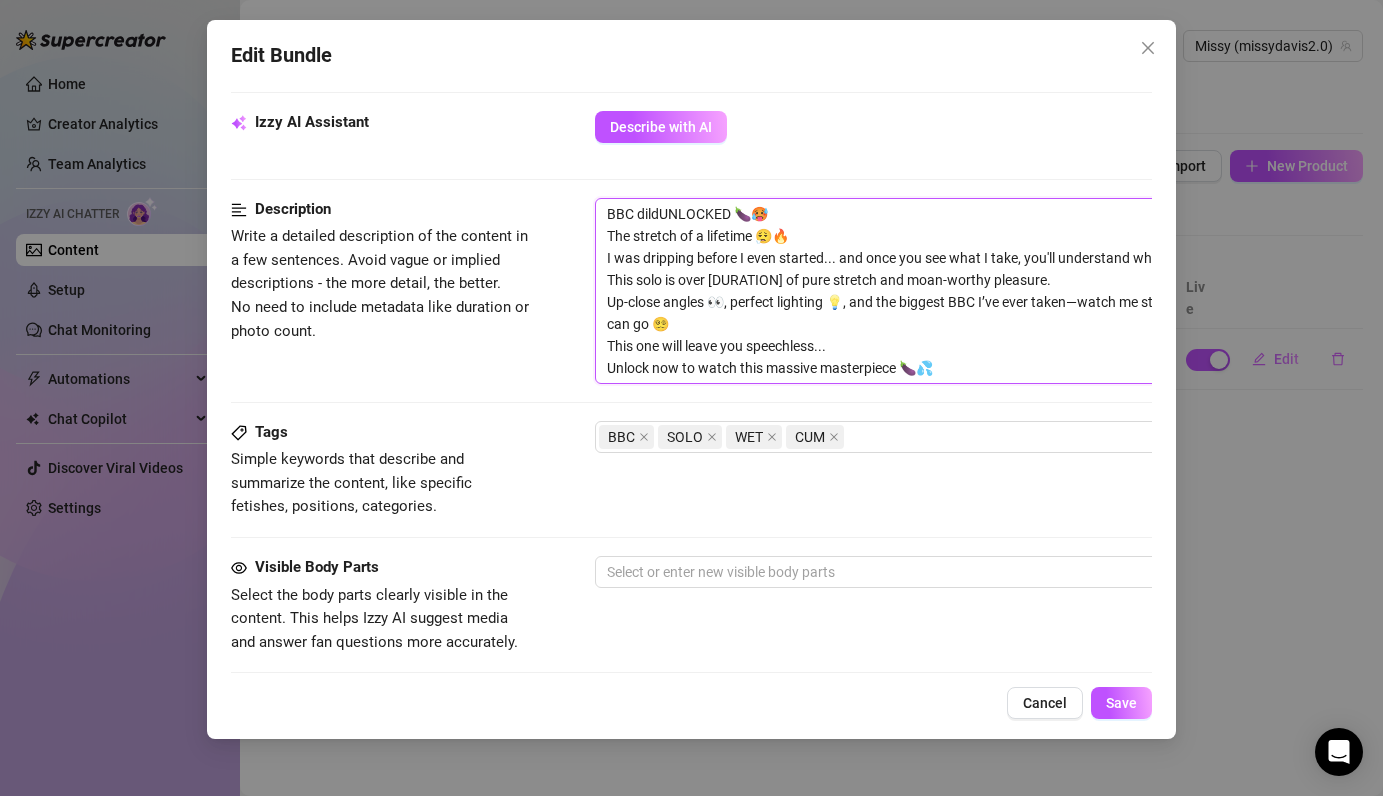type on "BBC dildoUNLOCKED 🍆🥵
The stretch of a lifetime 😮‍💨🔥
I was dripping before I even started... and once you see what I take, you'll understand why 😈
This solo is over [DURATION] of pure stretch and moan-worthy pleasure.
Up-close angles 👀, perfect lighting 💡, and the biggest BBC I’ve ever taken—watch me stretch as deep as I can go 😵‍💫
This one will leave you speechless...
Unlock now to watch this massive masterpiece 🍆💦" 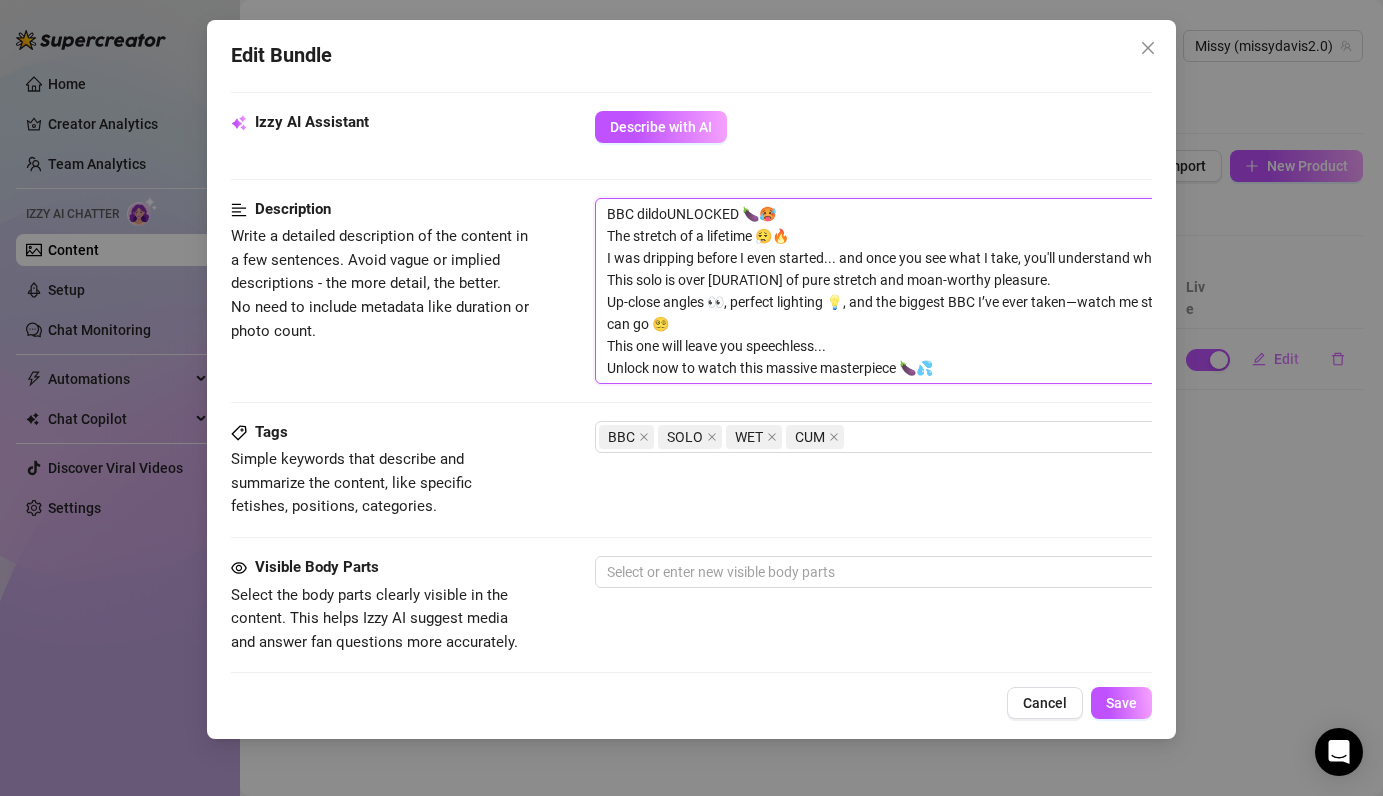 type on "BBC dildUNLOCKED 🍆🥵
The stretch of a lifetime 😮‍💨🔥
I was dripping before I even started... and once you see what I take, you'll understand why 😈
This solo is over [DURATION] of pure stretch and moan-worthy pleasure.
Up-close angles 👀, perfect lighting 💡, and the biggest BBC I’ve ever taken—watch me stretch as deep as I can go 😵‍💫
This one will leave you speechless...
Unlock now to watch this massive masterpiece 🍆💦" 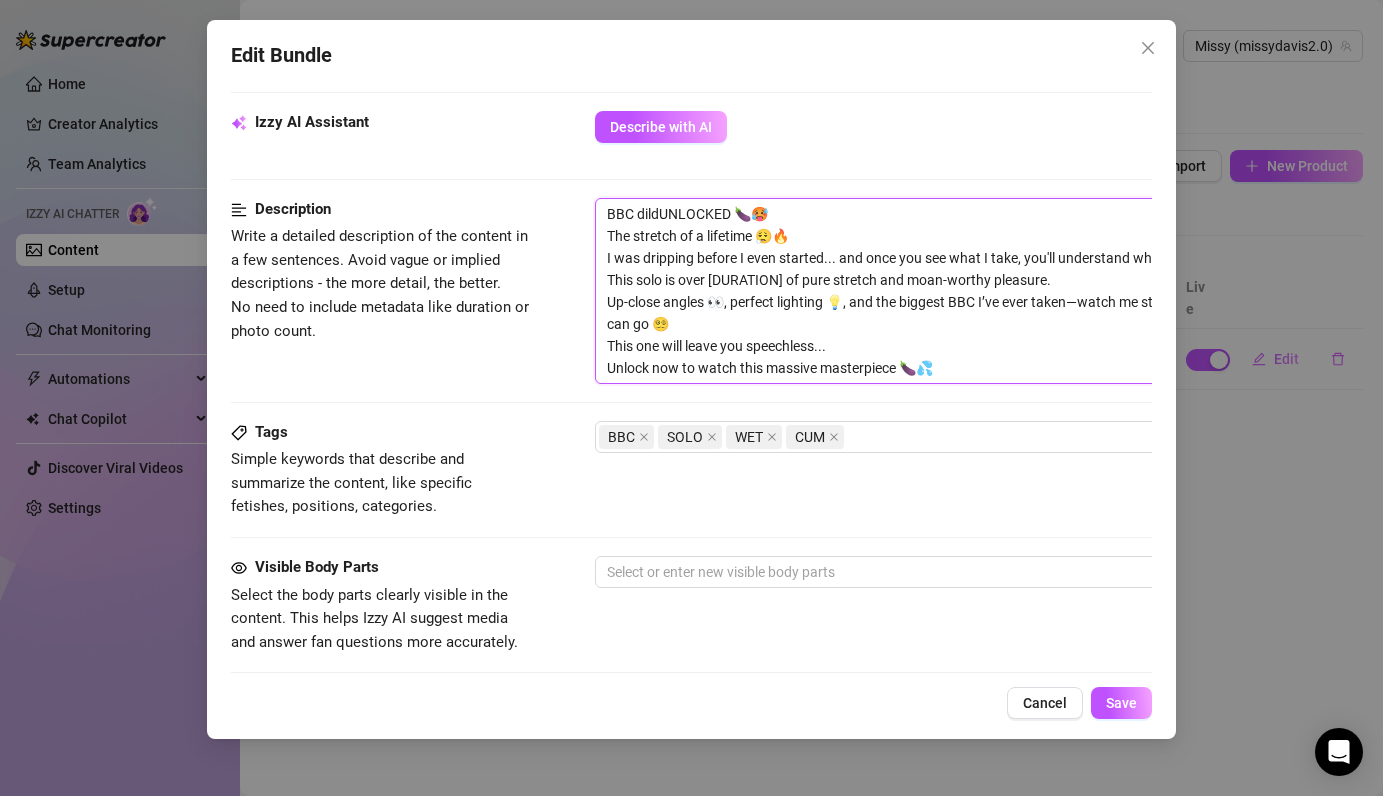 type on "BBC dilUNLOCKED 🍆🥵
The stretch of a lifetime 😮‍💨🔥
I was dripping before I even started... and once you see what I take, you'll understand why 😈
This solo is over [DURATION] of pure stretch and moan-worthy pleasure.
Up-close angles 👀, perfect lighting 💡, and the biggest BBC I’ve ever taken—watch me stretch as deep as I can go 😵‍💫
This one will leave you speechless...
Unlock now to watch this massive masterpiece 🍆💦" 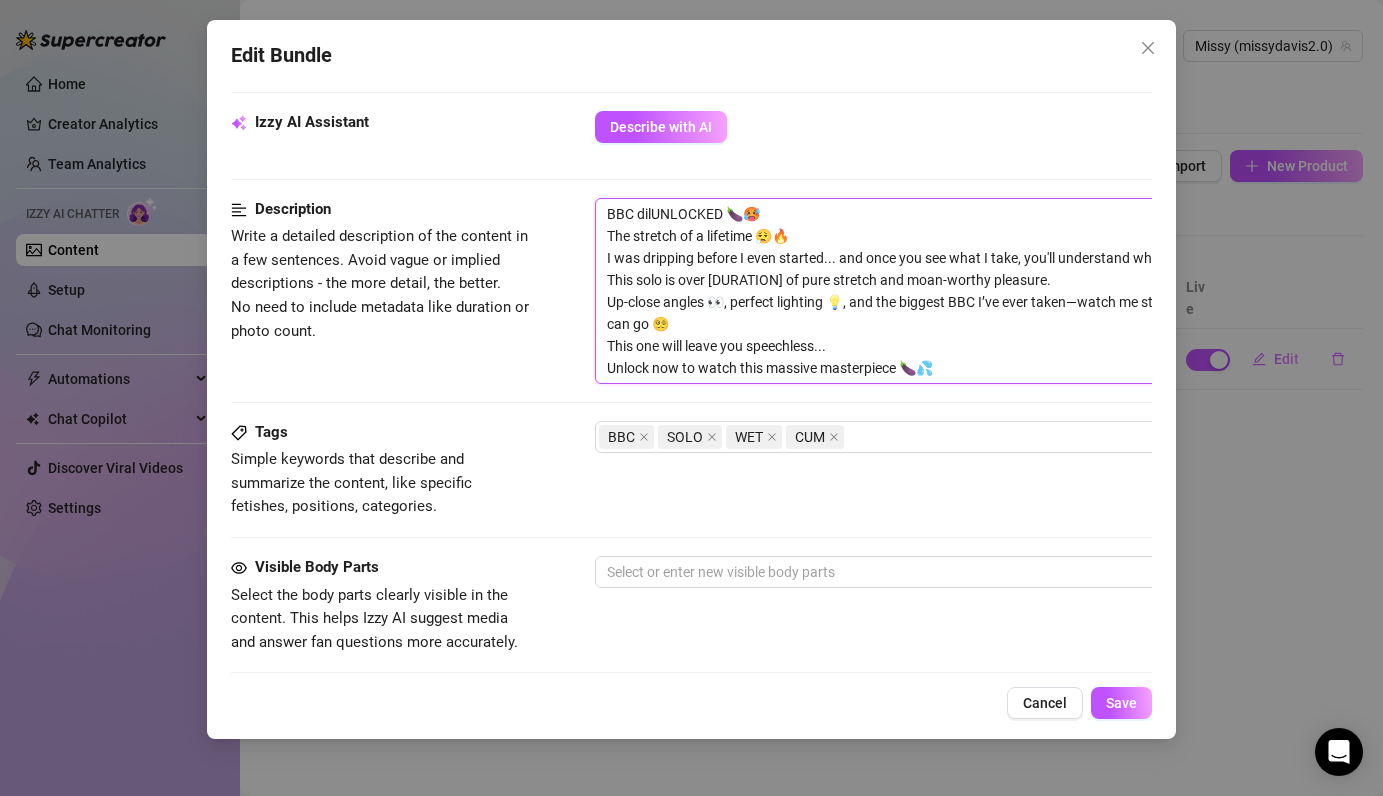 type on "BBC diUNLOCKED 🍆🥵
The stretch of a lifetime 😮‍💨🔥
I was dripping before I even started... and once you see what I take, you'll understand why 😈
This solo is over [DURATION] of pure stretch and moan-worthy pleasure.
Up-close angles 👀, perfect lighting 💡, and the biggest BBC I’ve ever taken—watch me stretch as deep as I can go 😵‍💫
This one will leave you speechless...
Unlock now to watch this massive masterpiece 🍆💦" 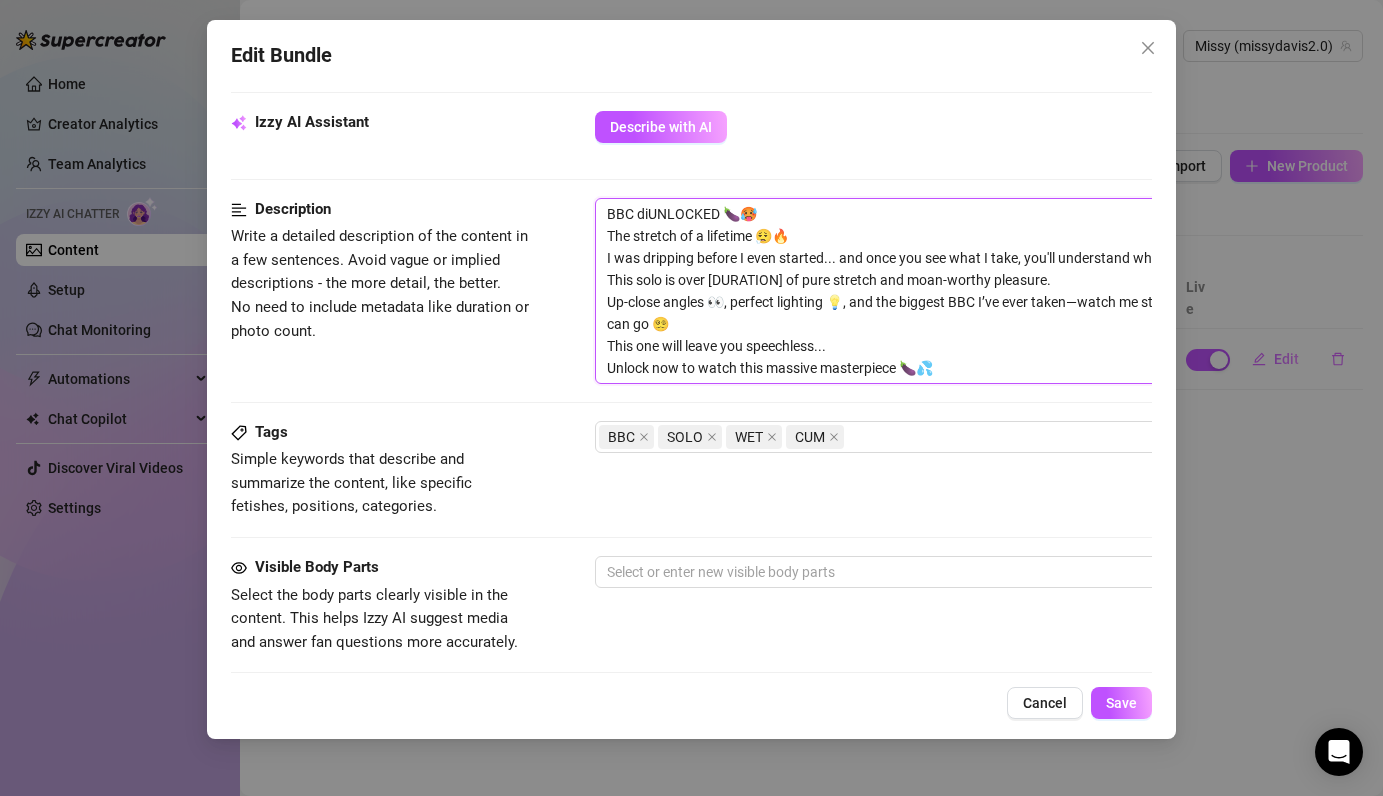 type on "BBC dUNLOCKED 🍆🥵
The stretch of a lifetime 😮‍💨🔥
I was dripping before I even started... and once you see what I take, you'll understand why 😈
This solo is over [DURATION] of pure stretch and moan-worthy pleasure.
Up-close angles 👀, perfect lighting 💡, and the biggest BBC I’ve ever taken—watch me stretch as deep as I can go 😵‍💫
This one will leave you speechless...
Unlock now to watch this massive masterpiece 🍆💦" 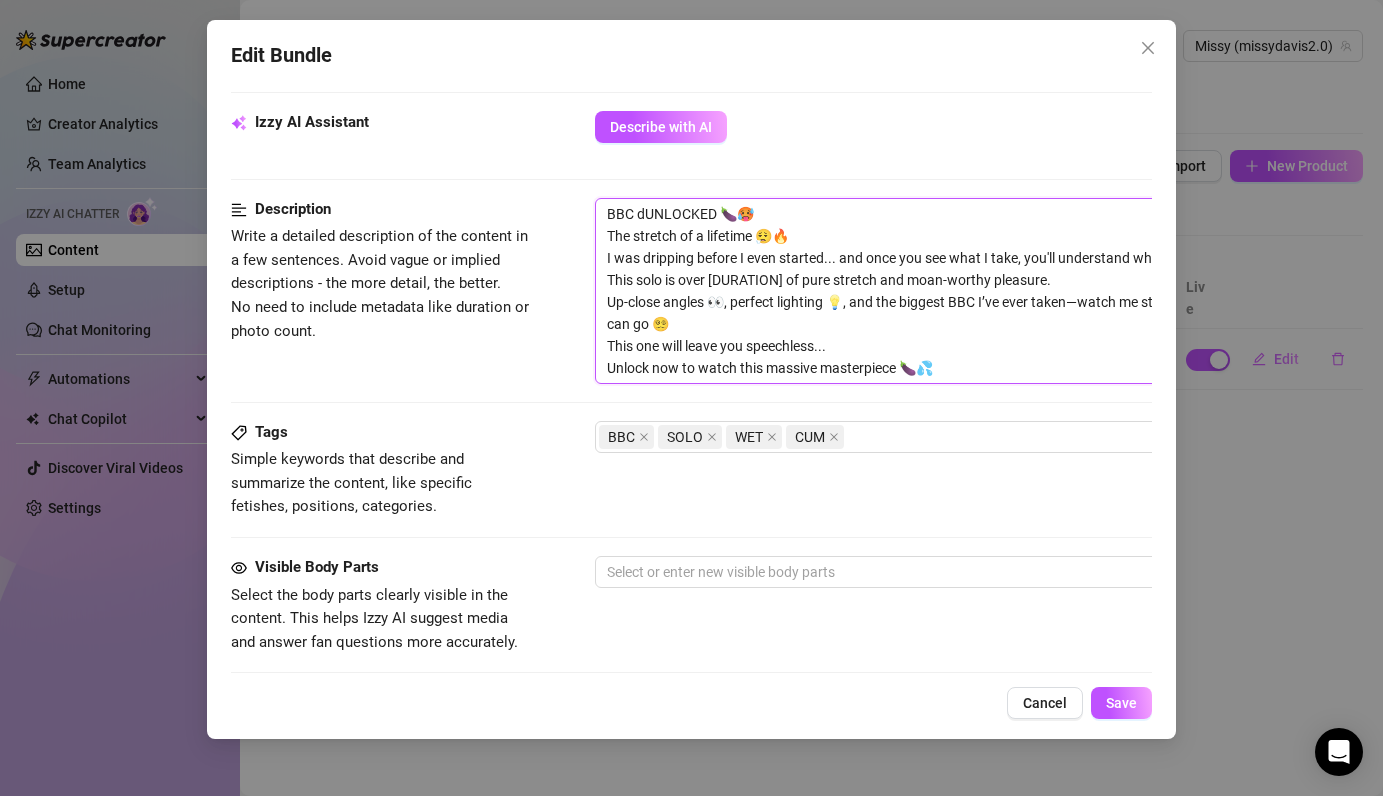 type on "BBC UNLOCKED 🍆🥵
The stretch of a lifetime 😮‍💨🔥
I was dripping before I even started... and once you see what I take, you'll understand why 😈
This solo is over 10 minutes of pure stretch and moan-worthy pleasure.
Up-close angles 👀, perfect lighting 💡, and the biggest BBC I’ve ever taken—watch me stretch as deep as I can go 😵‍💫
This one will leave you speechless...
Unlock now to watch this massive masterpiece 🍆💦" 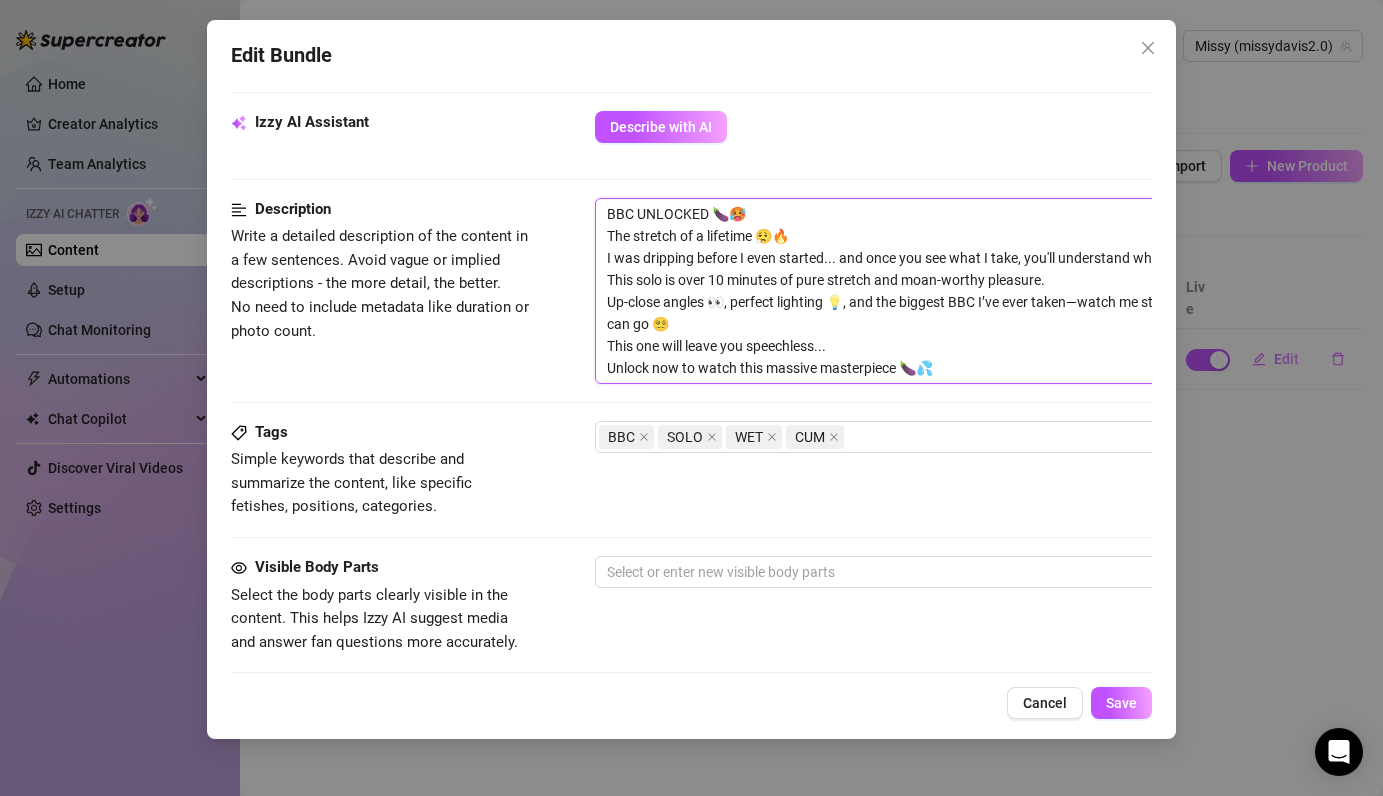 type on "BBC DUNLOCKED 🍆🥵
The stretch of a lifetime 😮‍💨🔥
I was dripping before I even started... and once you see what I take, you'll understand why 😈
This solo is over [DURATION] of pure stretch and moan-worthy pleasure.
Up-close angles 👀, perfect lighting 💡, and the biggest BBC I’ve ever taken—watch me stretch as deep as I can go 😵‍💫
This one will leave you speechless...
Unlock now to watch this massive masterpiece 🍆💦" 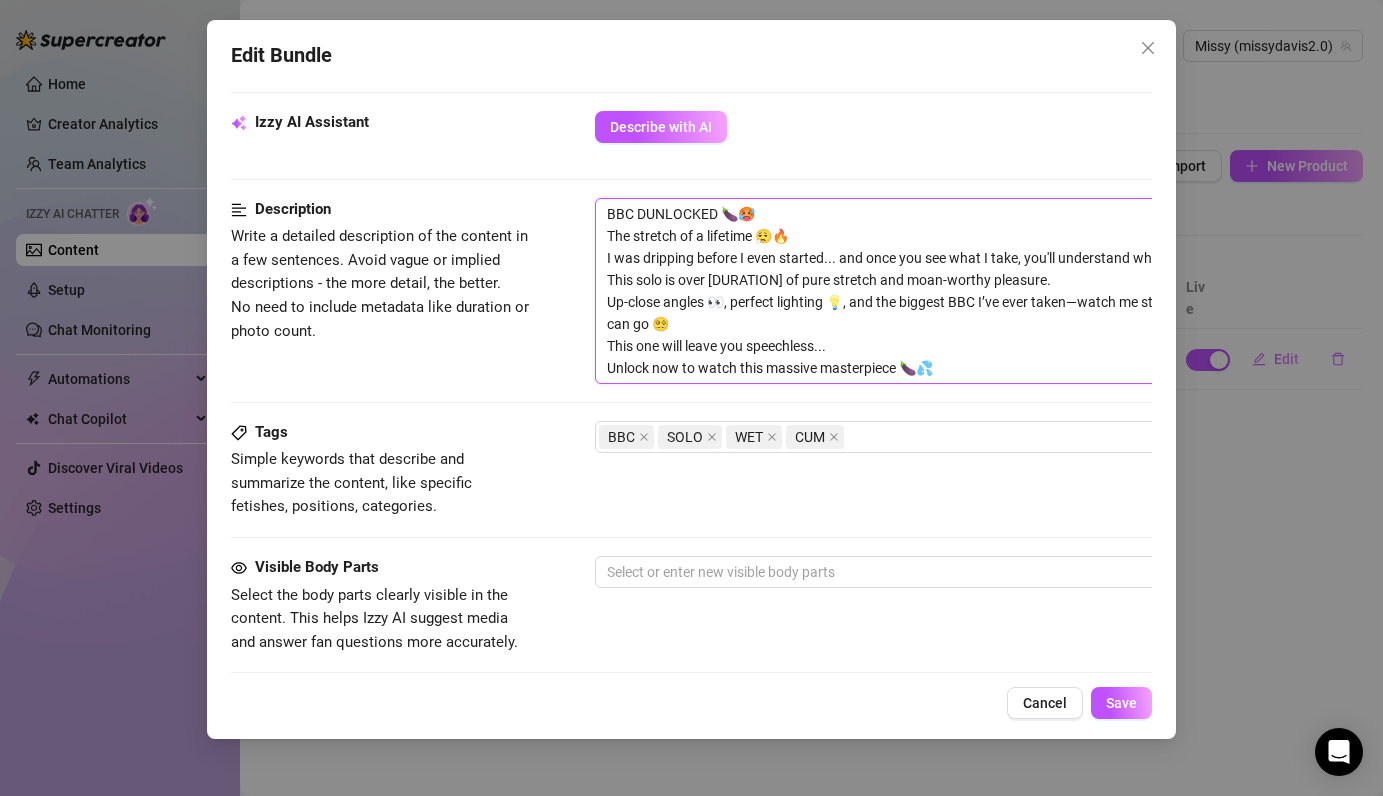 type on "BBC DIUNLOCKED 🍆🥵
The stretch of a lifetime 😮‍💨🔥
I was dripping before I even started... and once you see what I take, you'll understand why 😈
This solo is over [DURATION] of pure stretch and moan-worthy pleasure.
Up-close angles 👀, perfect lighting 💡, and the biggest BBC I’ve ever taken—watch me stretch as deep as I can go 😵‍💫
This one will leave you speechless...
Unlock now to watch this massive masterpiece 🍆💦" 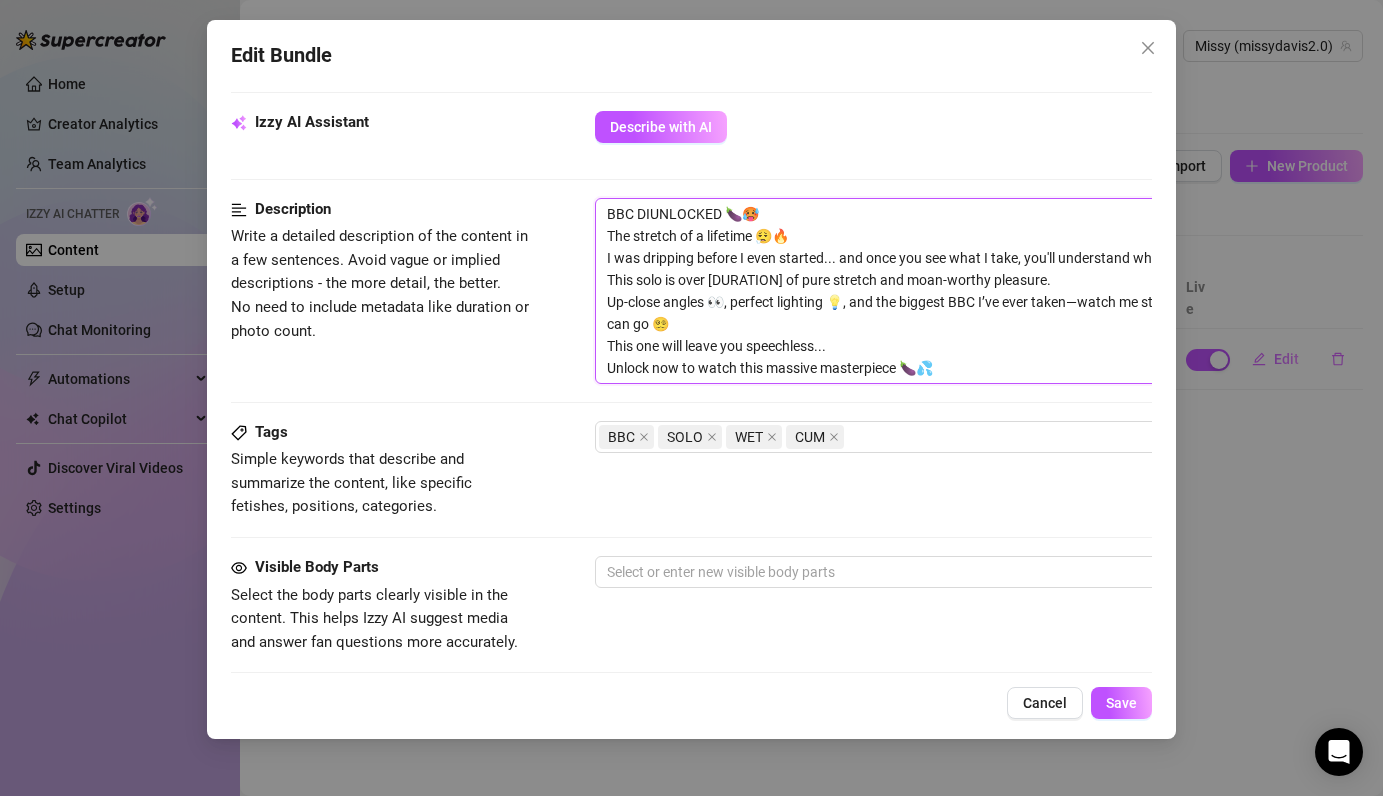 type on "BBC DILUNLOCKED 🍆🥵
The stretch of a lifetime 😮‍💨🔥
I was dripping before I even started... and once you see what I take, you'll understand why 😈
This solo is over 10 minutes of pure stretch and moan-worthy pleasure.
Up-close angles 👀, perfect lighting 💡, and the biggest BBC I’ve ever taken—watch me stretch as deep as I can go 😵‍💫
This one will leave you speechless...
Unlock now to watch this massive masterpiece 🍆💦" 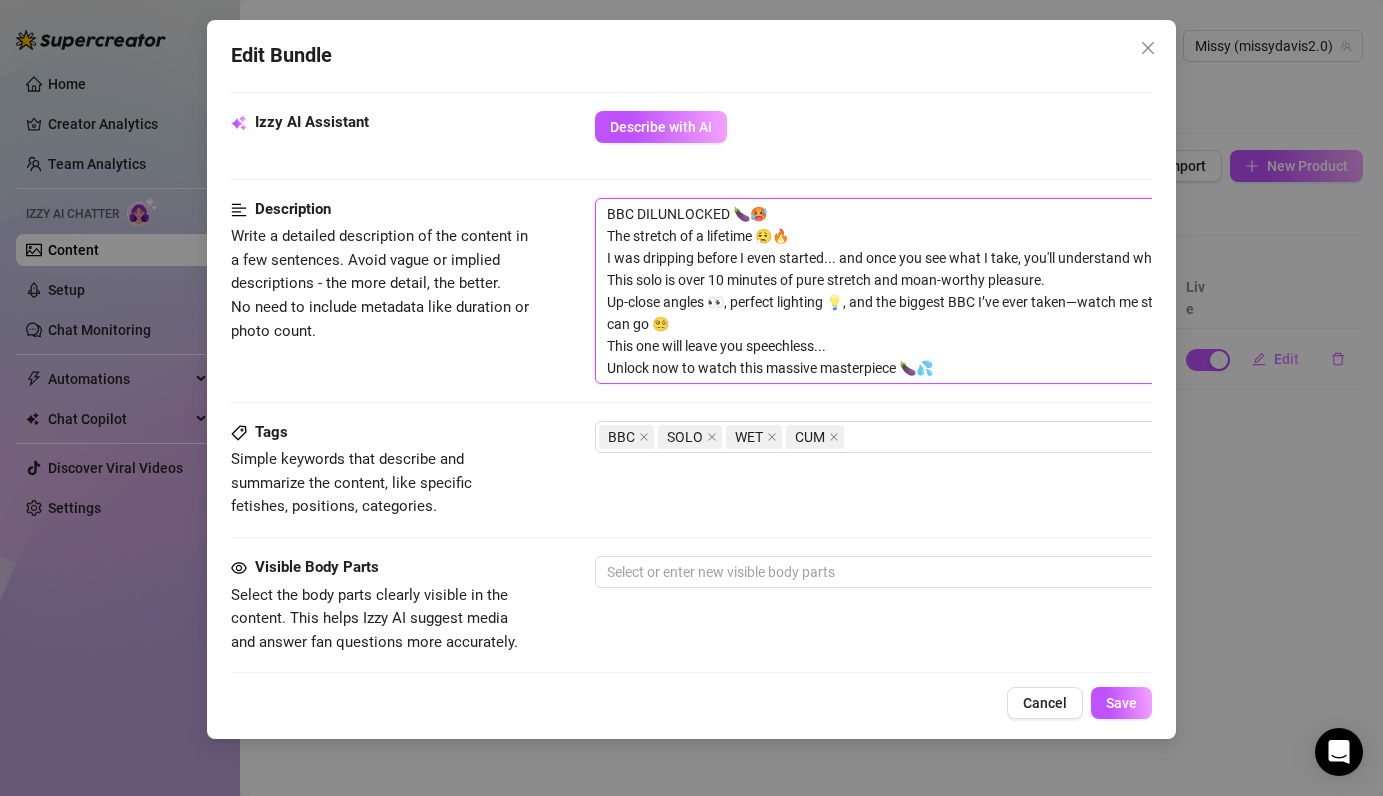 type on "BBC DILDUNLOCKED 🍆🥵
The stretch of a lifetime 😮‍💨🔥
I was dripping before I even started... and once you see what I take, you'll understand why 😈
This solo is over [DURATION] of pure stretch and moan-worthy pleasure.
Up-close angles 👀, perfect lighting 💡, and the biggest BBC I’ve ever taken—watch me stretch as deep as I can go 😵‍💫
This one will leave you speechless...
Unlock now to watch this massive masterpiece 🍆💦" 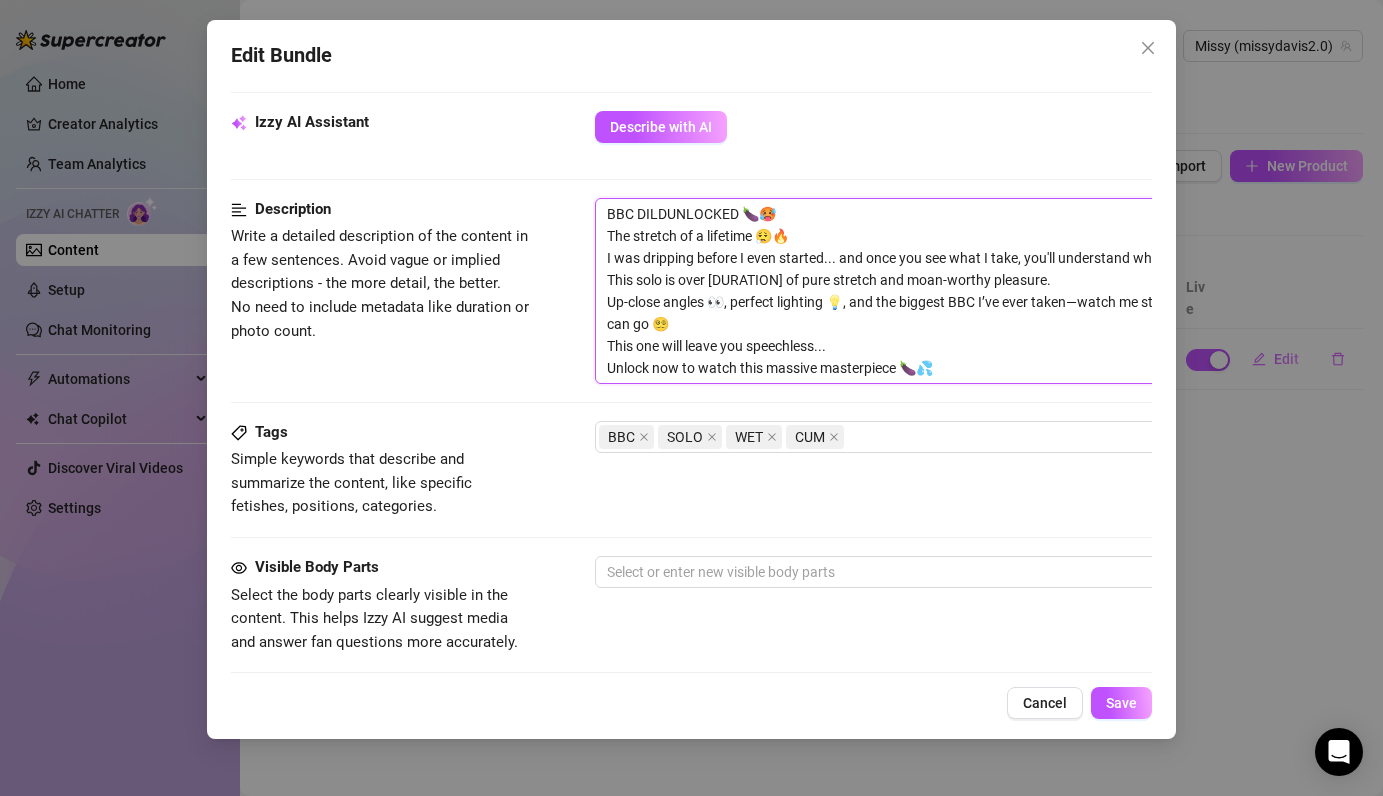 type on "BBC DILDOUNLOCKED 🍆🥵
The stretch of a lifetime 😮‍💨🔥
I was dripping before I even started... and once you see what I take, you'll understand why 😈
This solo is over [DURATION] of pure stretch and moan-worthy pleasure.
Up-close angles 👀, perfect lighting 💡, and the biggest BBC I’ve ever taken—watch me stretch as deep as I can go 😵‍💫
This one will leave you speechless...
Unlock now to watch this massive masterpiece 🍆💦" 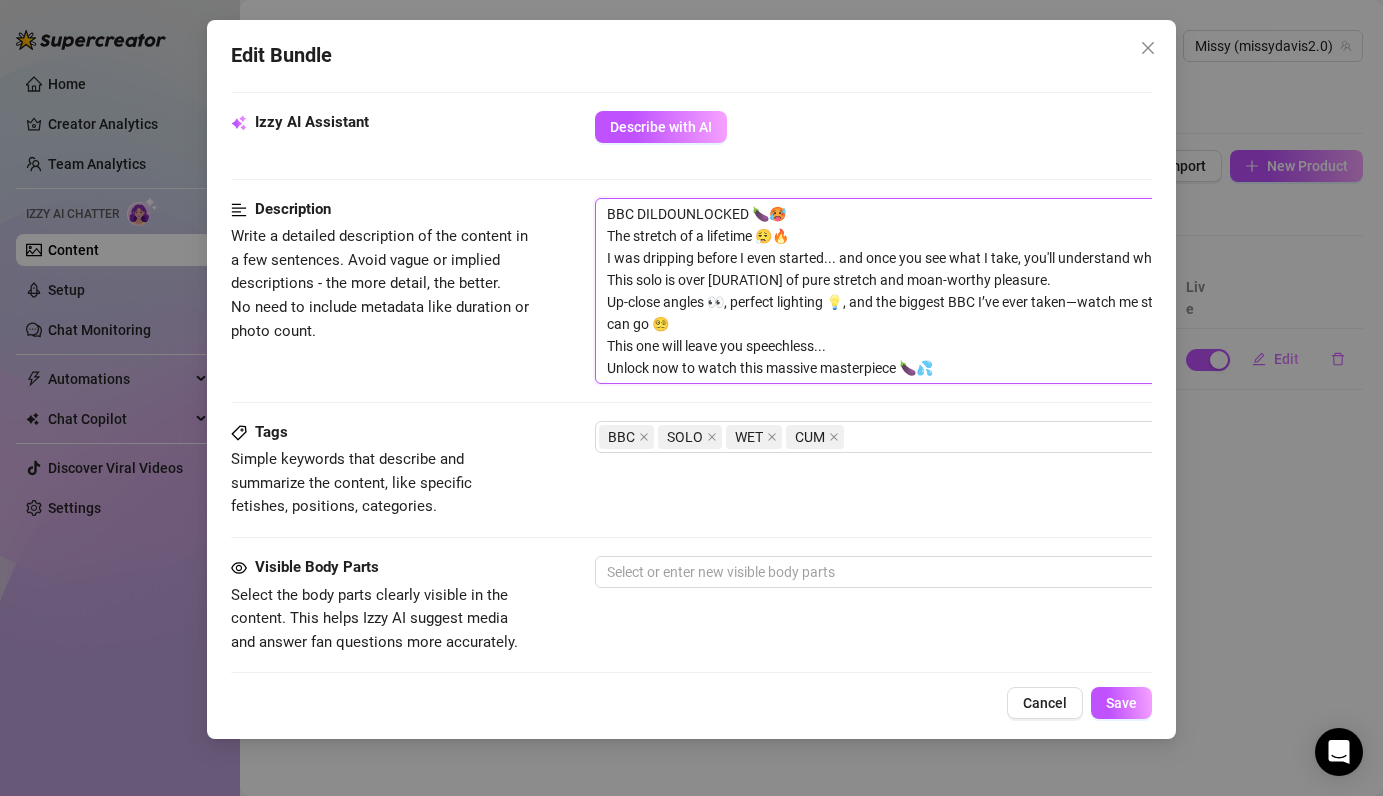 type on "BBC DILDO UNLOCKED 🍆🥵
The stretch of a lifetime 😮‍💨🔥
I was dripping before I even started... and once you see what I take, you'll understand why 😈
This solo is over [DURATION] of pure stretch and moan-worthy pleasure.
Up-close angles 👀, perfect lighting 💡, and the biggest BBC I’ve ever taken—watch me stretch as deep as I can go 😵‍💫
This one will leave you speechless...
Unlock now to watch this massive masterpiece 🍆💦" 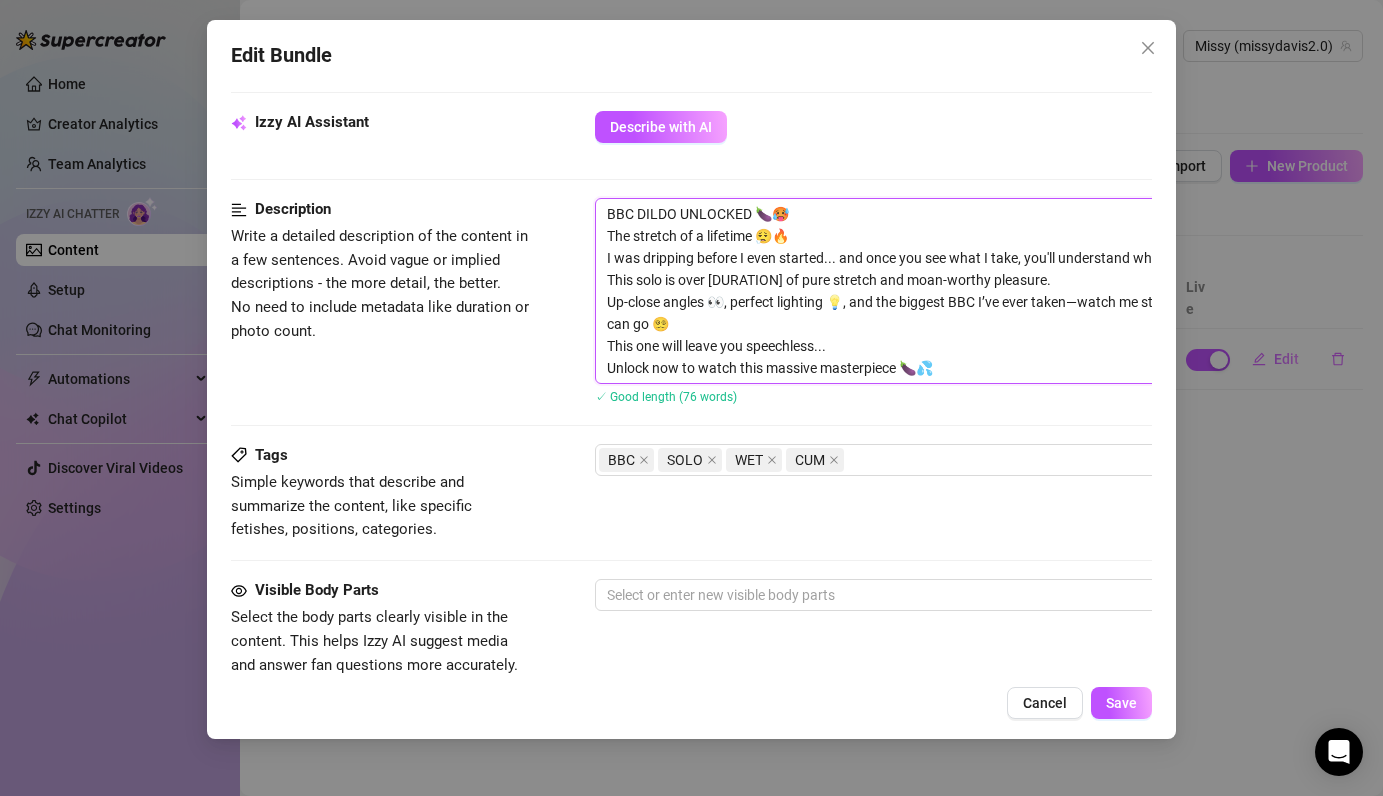 click on "BBC DILDO UNLOCKED 🍆🥵
The stretch of a lifetime 😮‍💨🔥
I was dripping before I even started... and once you see what I take, you'll understand why 😈
This solo is over [DURATION] of pure stretch and moan-worthy pleasure.
Up-close angles 👀, perfect lighting 💡, and the biggest BBC I’ve ever taken—watch me stretch as deep as I can go 😵‍💫
This one will leave you speechless...
Unlock now to watch this massive masterpiece 🍆💦" at bounding box center (945, 291) 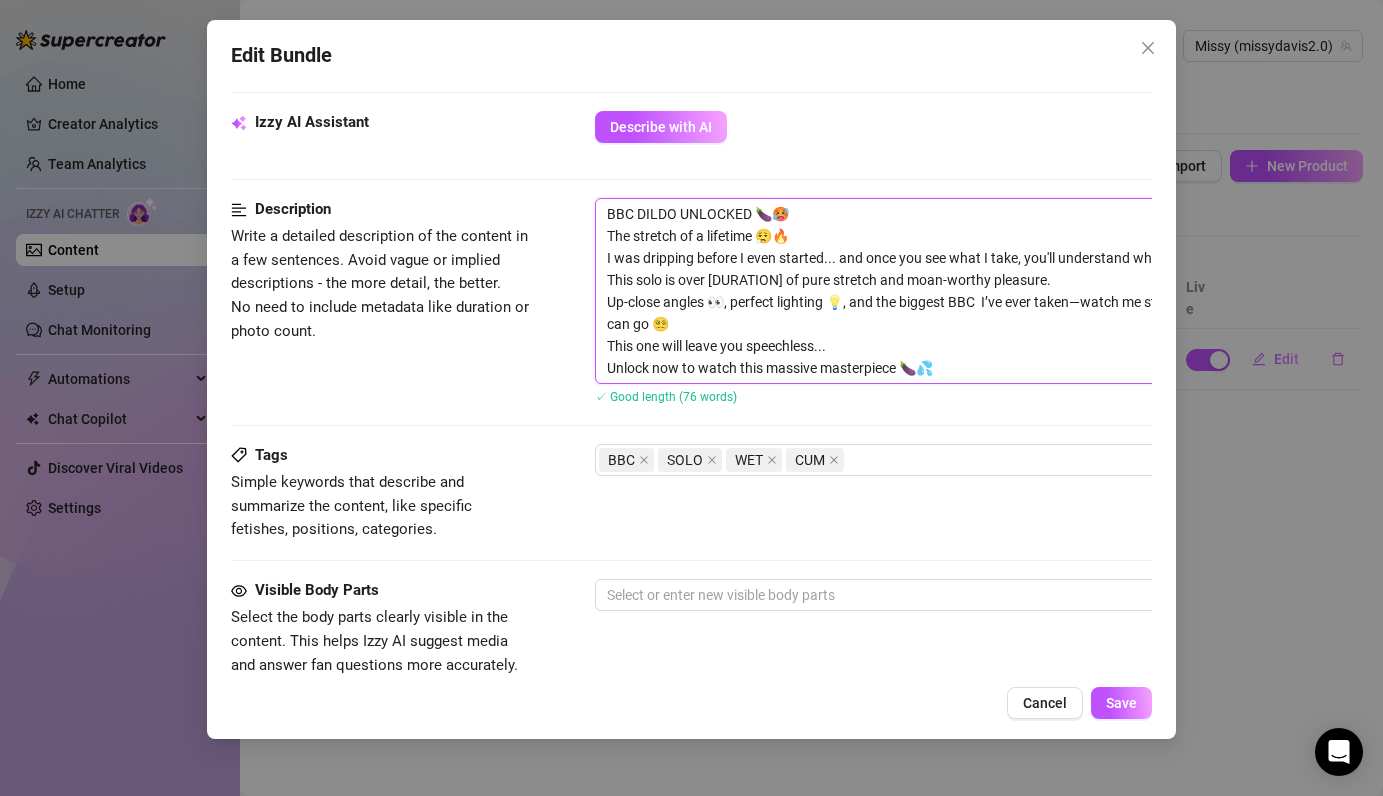 type on "BBC DILDO UNLOCKED 🍆🥵
The stretch of a lifetime 😮‍💨🔥
I was dripping before I even started... and once you see what I take, you'll understand why 😈
This solo is over [DURATION] of pure stretch and moan-worthy pleasure.
Up-close angles 👀, perfect lighting 💡, and the biggest BBC D I’ve ever taken—watch me stretch as deep as I can go 😵‍💫
This one will leave you speechless...
Unlock now to watch this massive masterpiece 🍆💦" 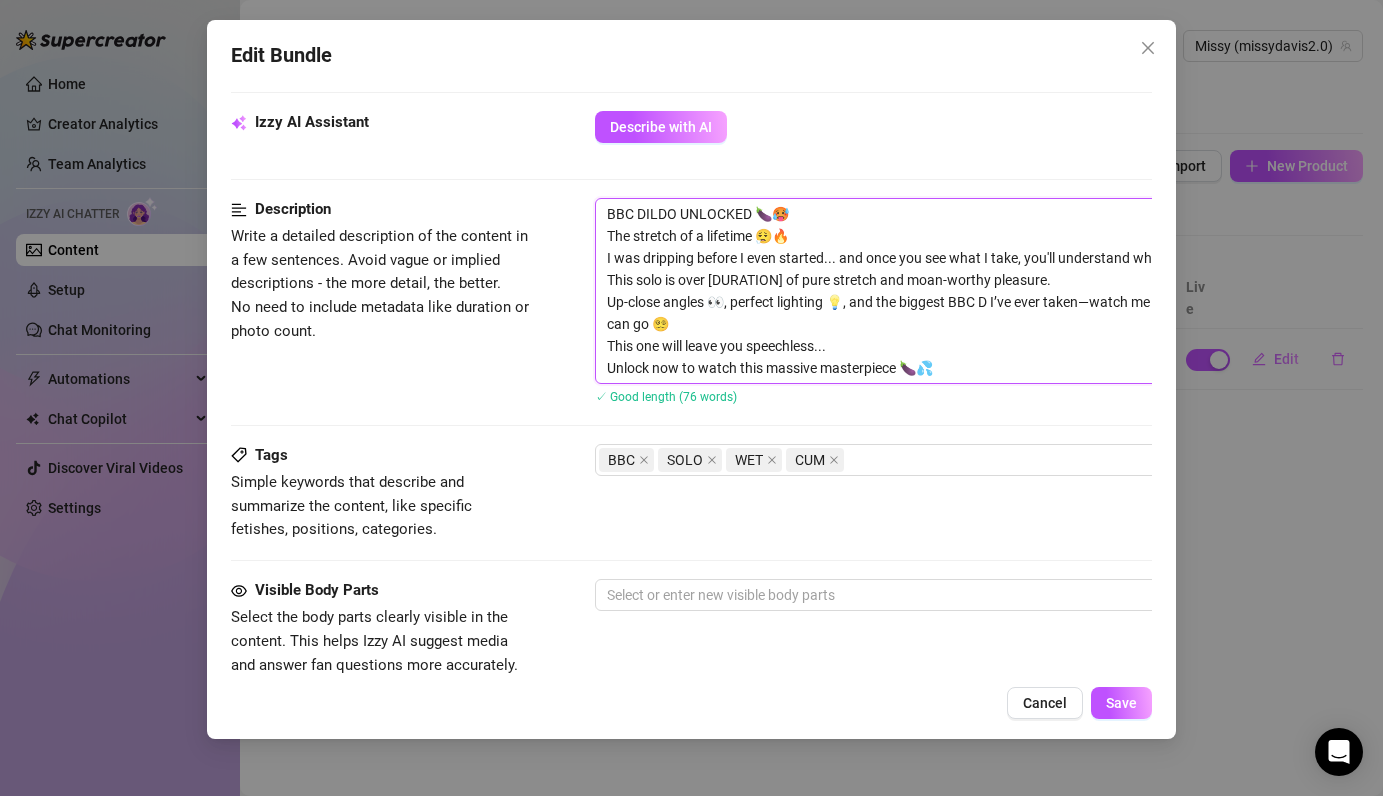 type on "BBC DILDO UNLOCKED 🍆🥵
The stretch of a lifetime 😮‍💨🔥
I was dripping before I even started... and once you see what I take, you'll understand why 😈
This solo is over [DURATION] of pure stretch and moan-worthy pleasure.
Up-close angles 👀, perfect lighting 💡, and the biggest BBC DI I’ve ever taken—watch me stretch as deep as I can go 😵‍💫
This one will leave you speechless...
Unlock now to watch this massive masterpiece 🍆💦" 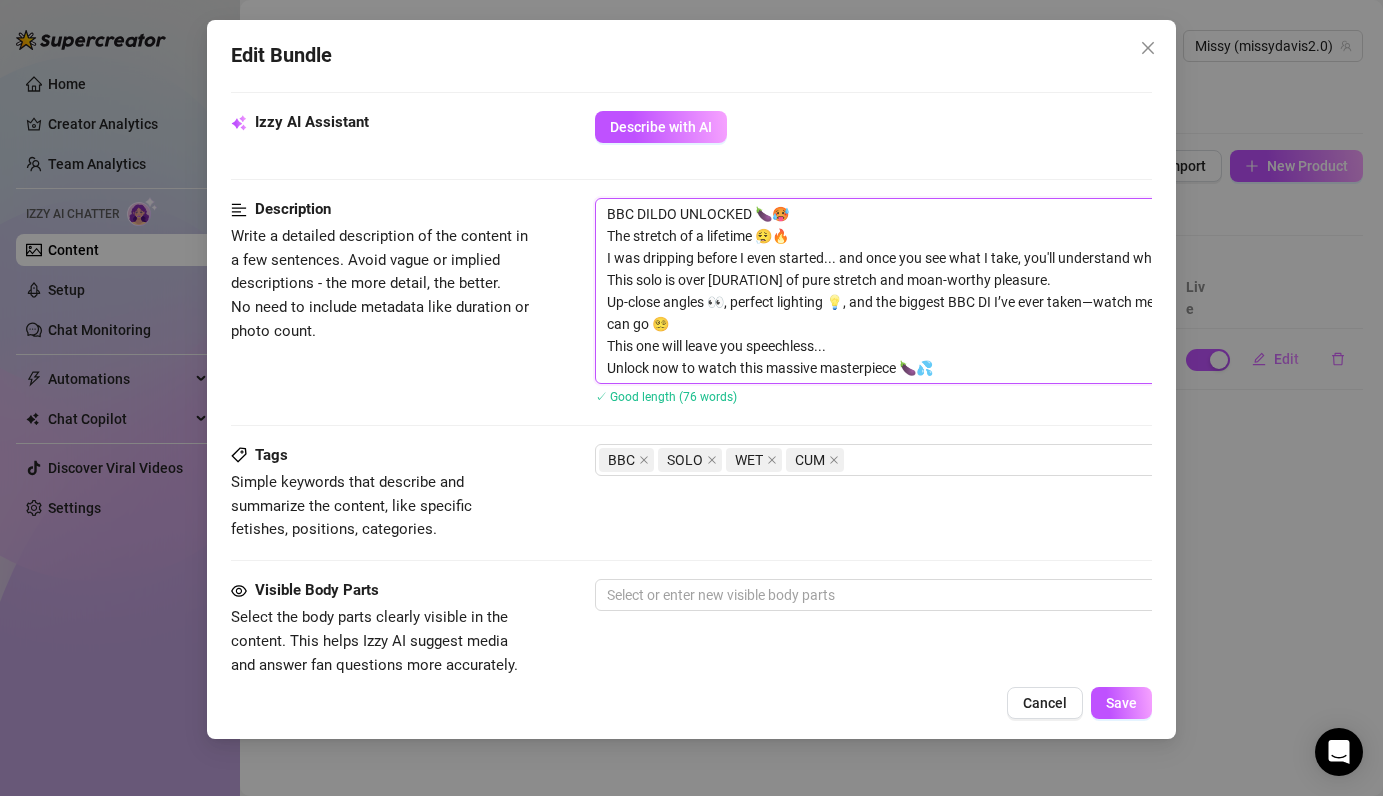 type on "BBC DILDO UNLOCKED 🍆🥵
The stretch of a lifetime 😮‍💨🔥
I was dripping before I even started... and once you see what I take, you'll understand why 😈
This solo is over [DURATION] of pure stretch and moan-worthy pleasure.
Up-close angles 👀, perfect lighting 💡, and the biggest BBC DIL I’ve ever taken—watch me stretch as deep as I can go 😵‍💫
This one will leave you speechless...
Unlock now to watch this massive masterpiece 🍆💦" 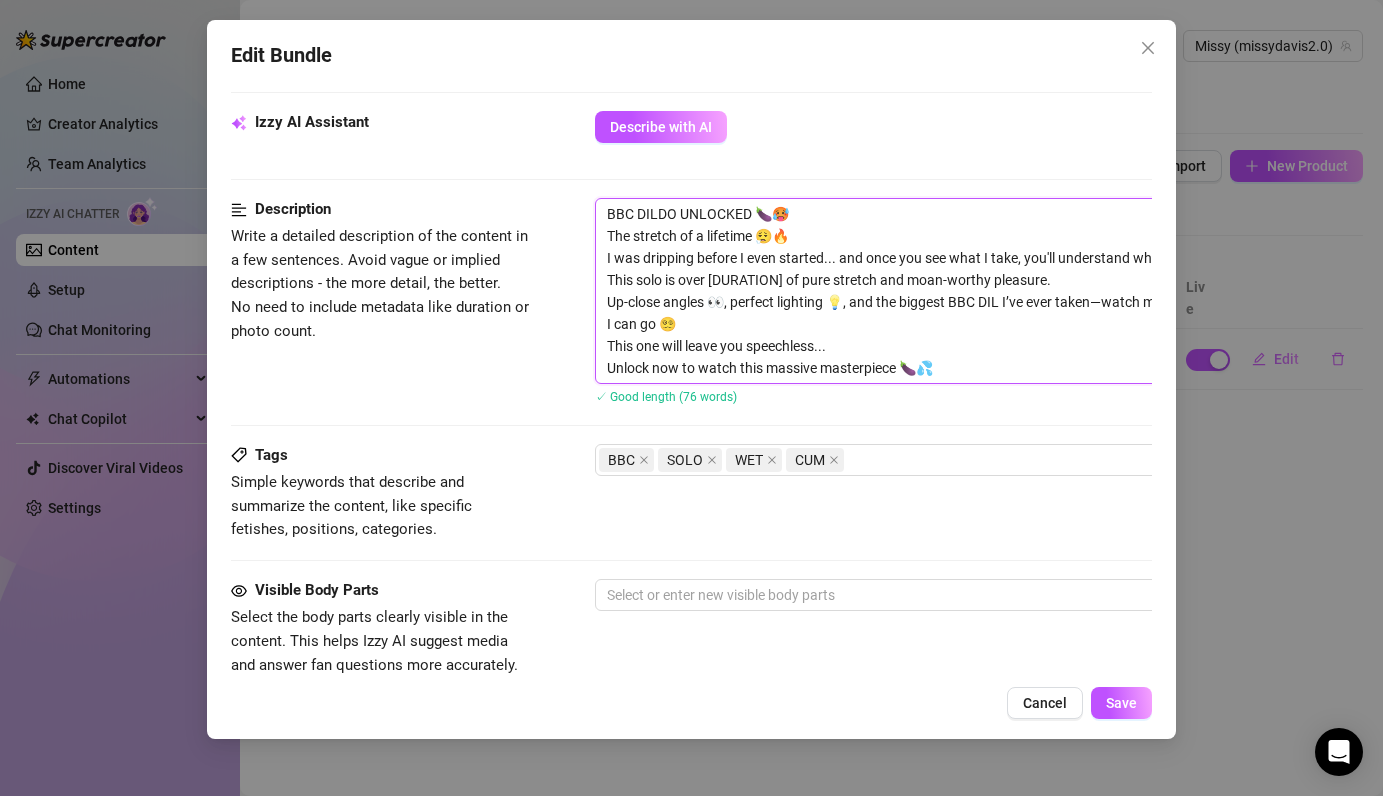 type on "BBC DILDO UNLOCKED 🍆🥵
The stretch of a lifetime 😮‍💨🔥
I was dripping before I even started... and once you see what I take, you'll understand why 😈
This solo is over [DURATION] of pure stretch and moan-worthy pleasure.
Up-close angles 👀, perfect lighting 💡, and the biggest BBC DIL I’ve ever taken—watch me stretch as deep as I can go 😵‍💫
This one will leave you speechless...
Unlock now to watch this massive masterpiece 🍆💦" 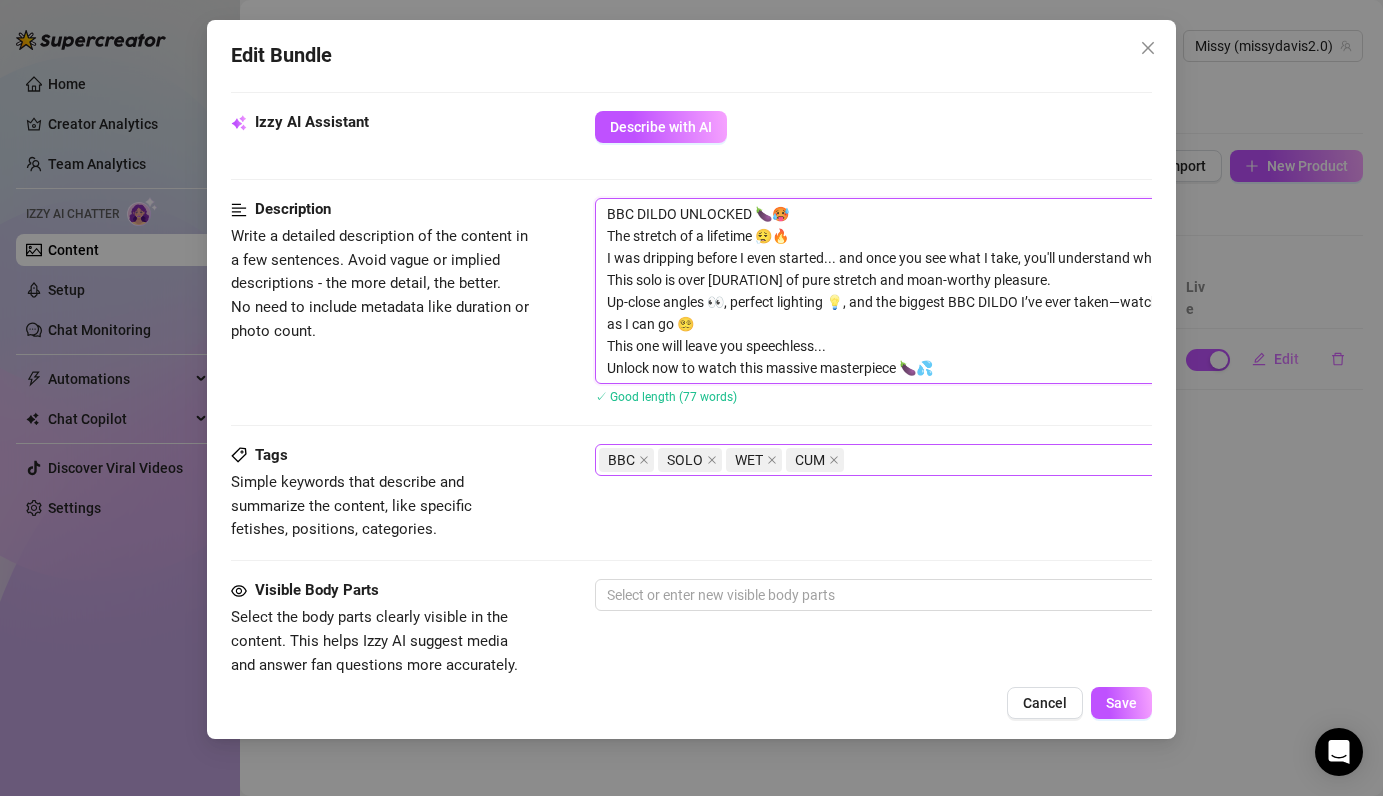 click on "BBC SOLO WET CUM" at bounding box center (934, 460) 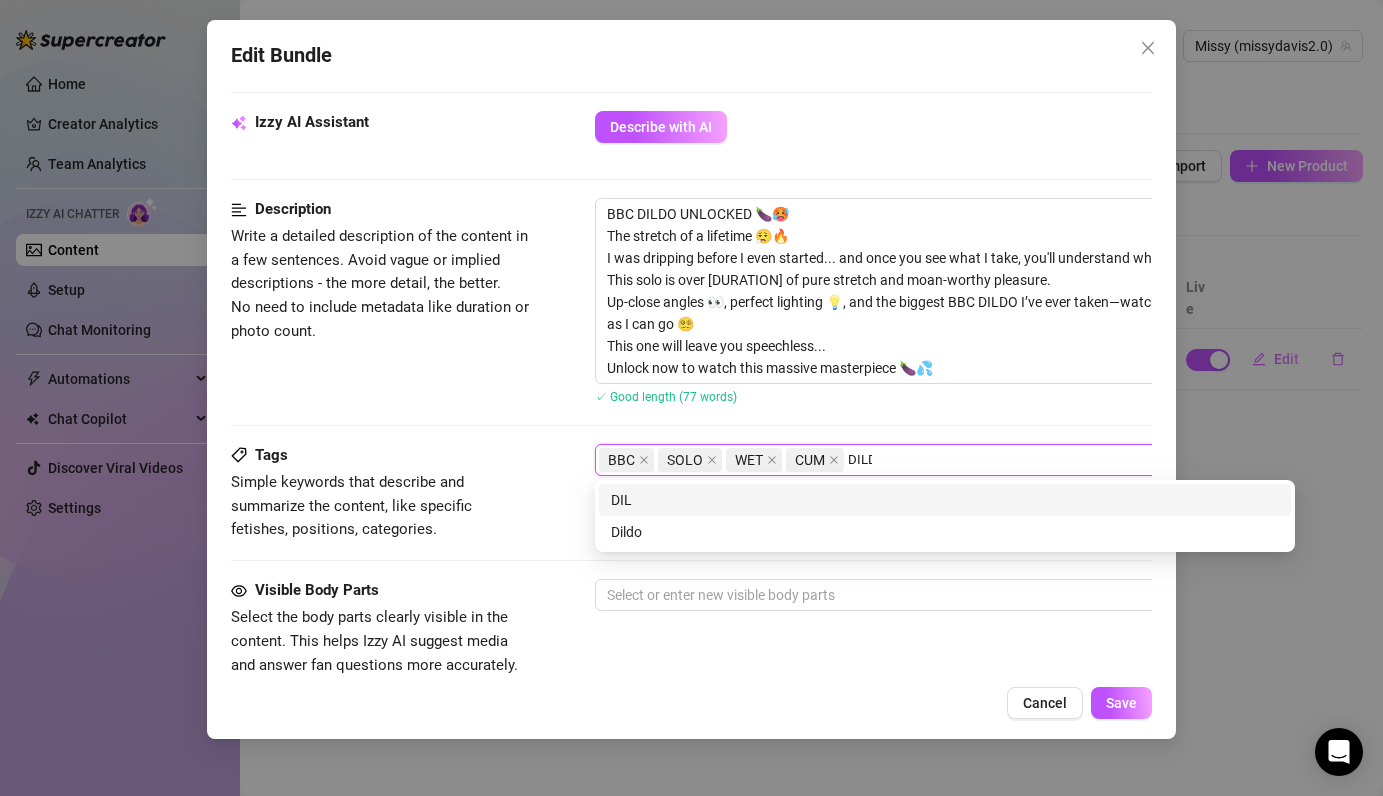 type on "DILDO" 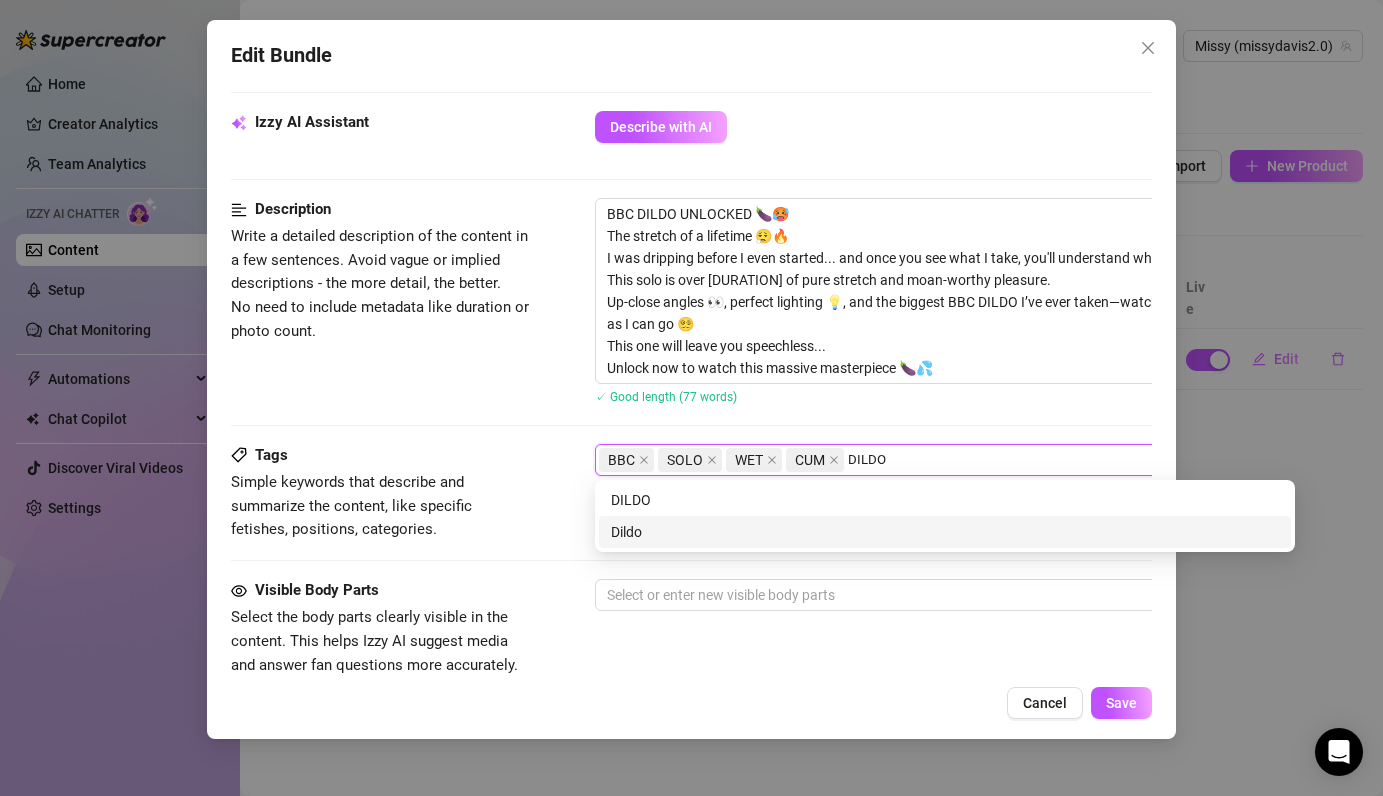 click on "Dildo" at bounding box center [945, 532] 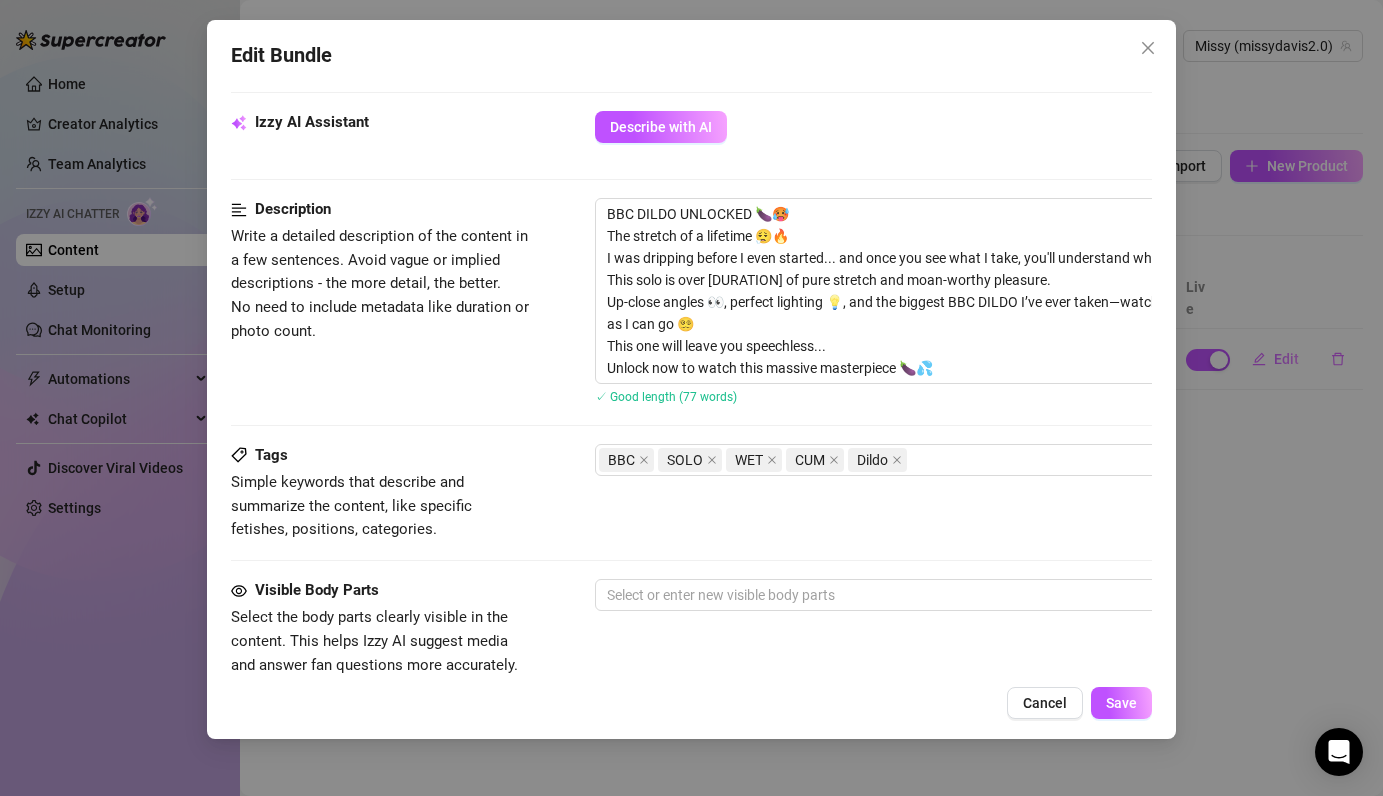 click on "Visible Body Parts Select the body parts clearly visible in the content. This helps Izzy AI suggest media and answer fan questions more accurately.   Select or enter new visible body parts" at bounding box center [691, 628] 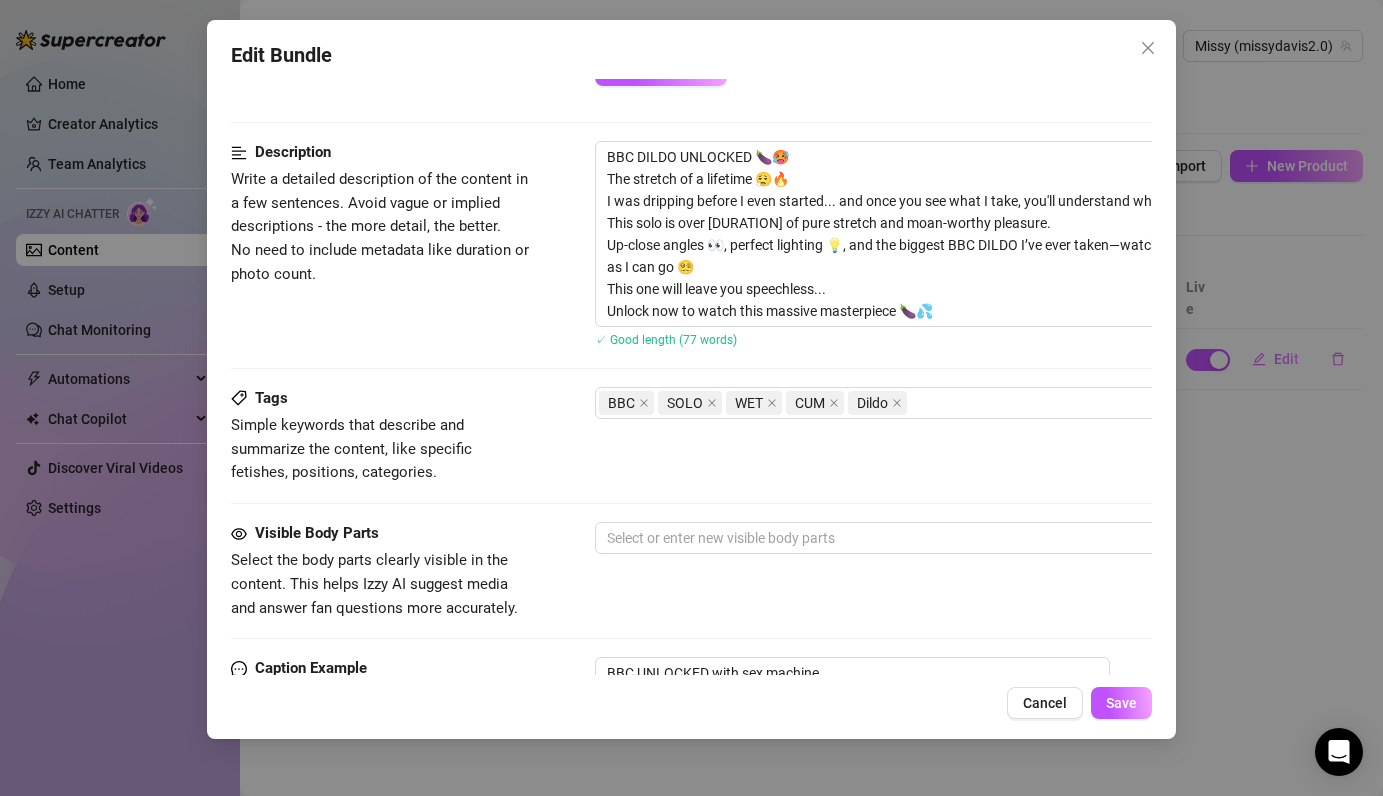 scroll, scrollTop: 762, scrollLeft: 0, axis: vertical 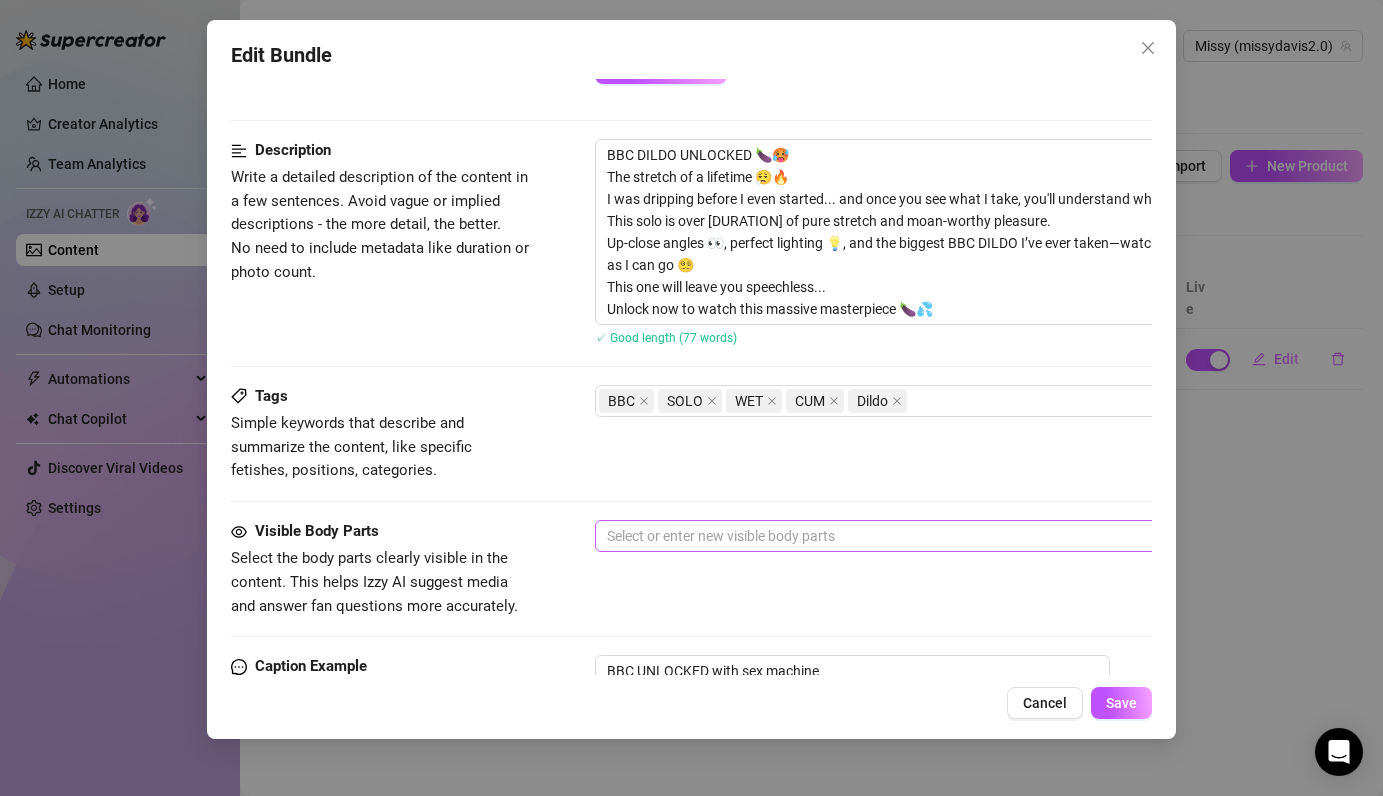 click at bounding box center [934, 536] 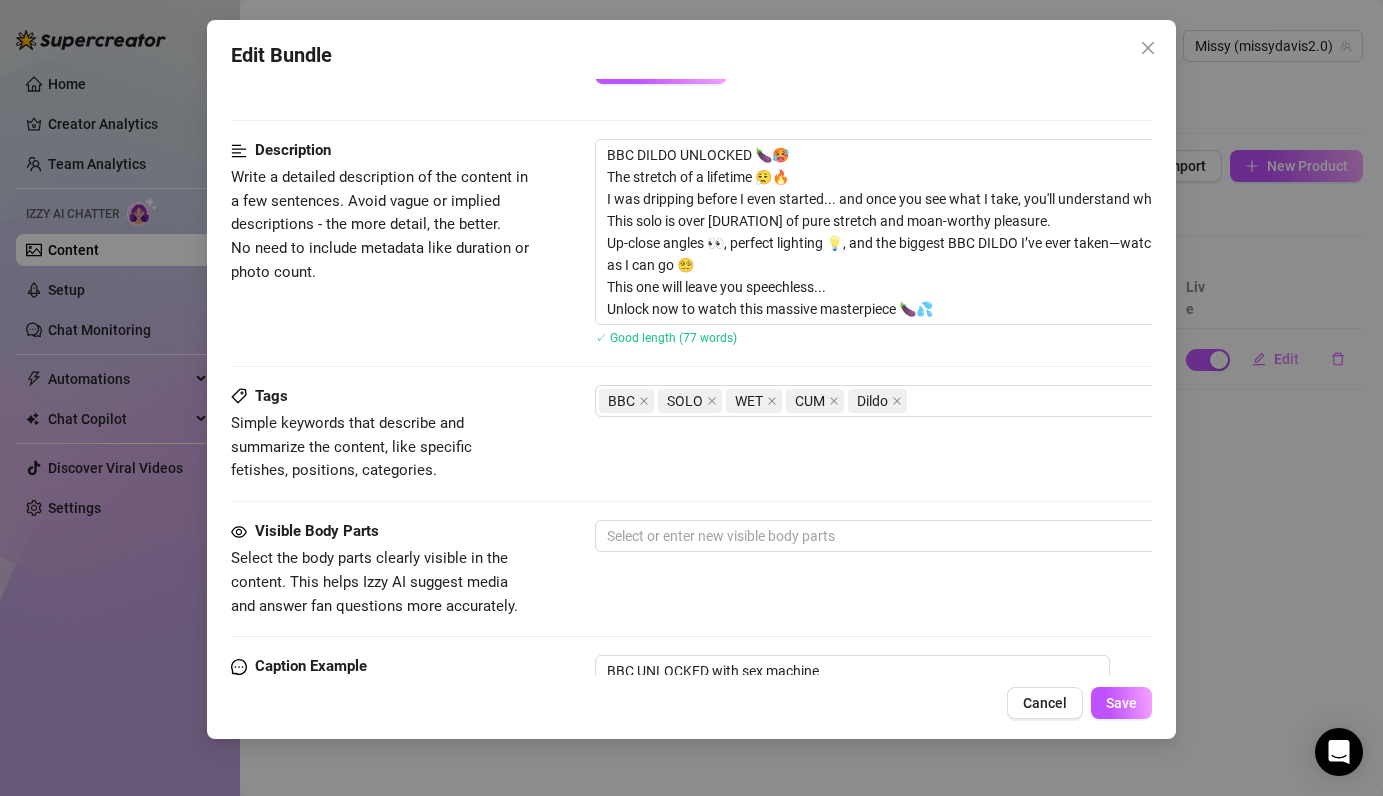 click on "Visible Body Parts Select the body parts clearly visible in the content. This helps Izzy AI suggest media and answer fan questions more accurately.   Select or enter new visible body parts" at bounding box center (691, 569) 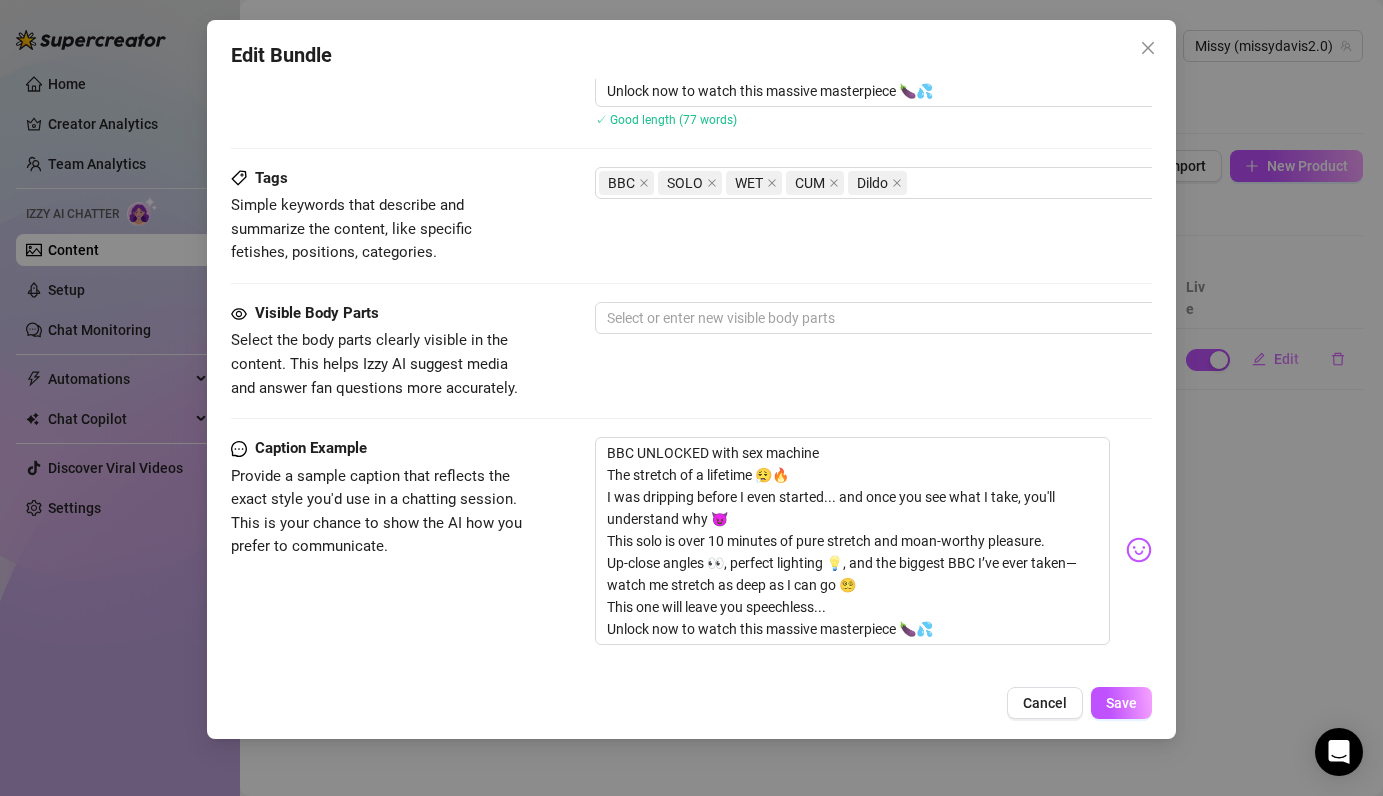 scroll, scrollTop: 978, scrollLeft: 0, axis: vertical 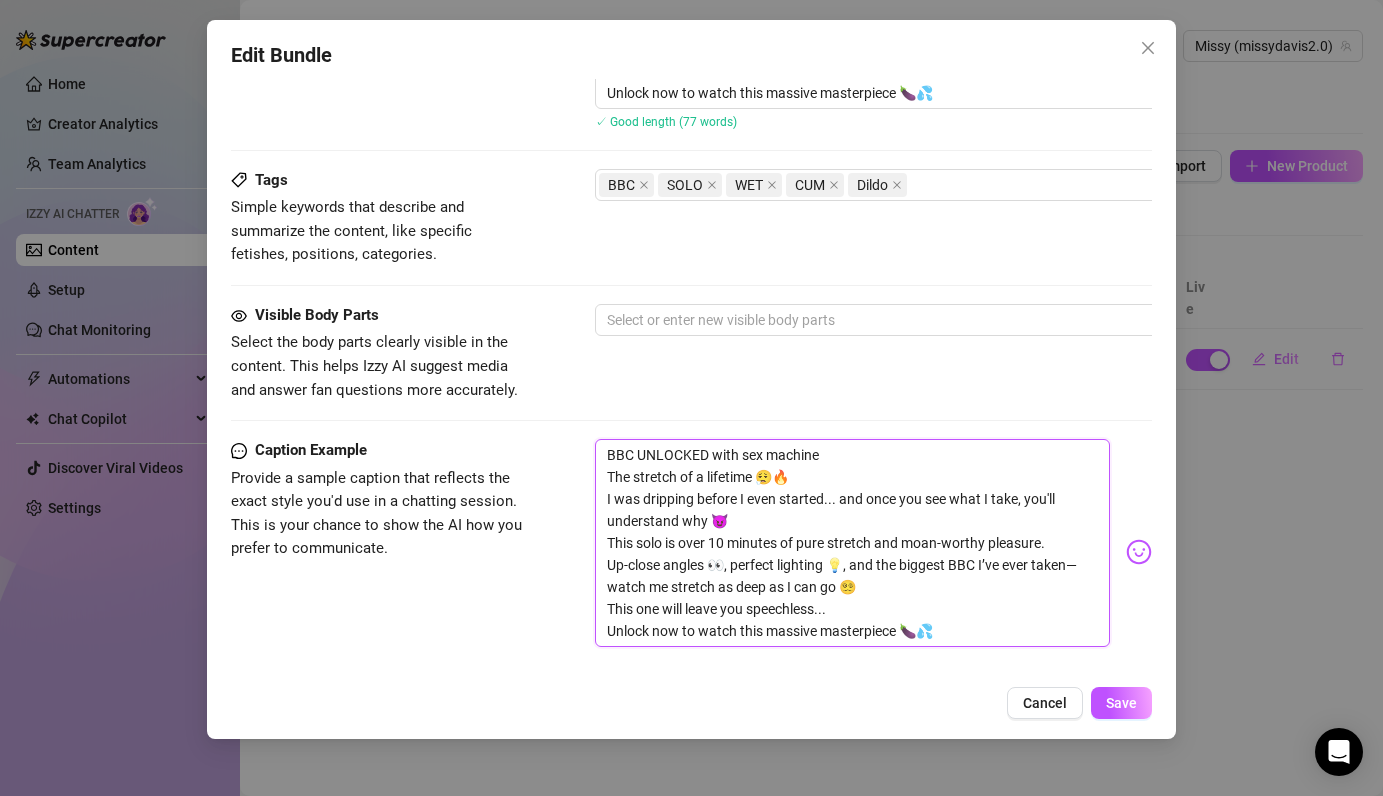 click on "BBC UNLOCKED with sex machine
The stretch of a lifetime 😮‍💨🔥
I was dripping before I even started... and once you see what I take, you'll understand why 😈
This solo is over 10 minutes of pure stretch and moan-worthy pleasure.
Up-close angles 👀, perfect lighting 💡, and the biggest BBC I’ve ever taken—watch me stretch as deep as I can go 😵‍💫
This one will leave you speechless...
Unlock now to watch this massive masterpiece 🍆💦" at bounding box center [852, 543] 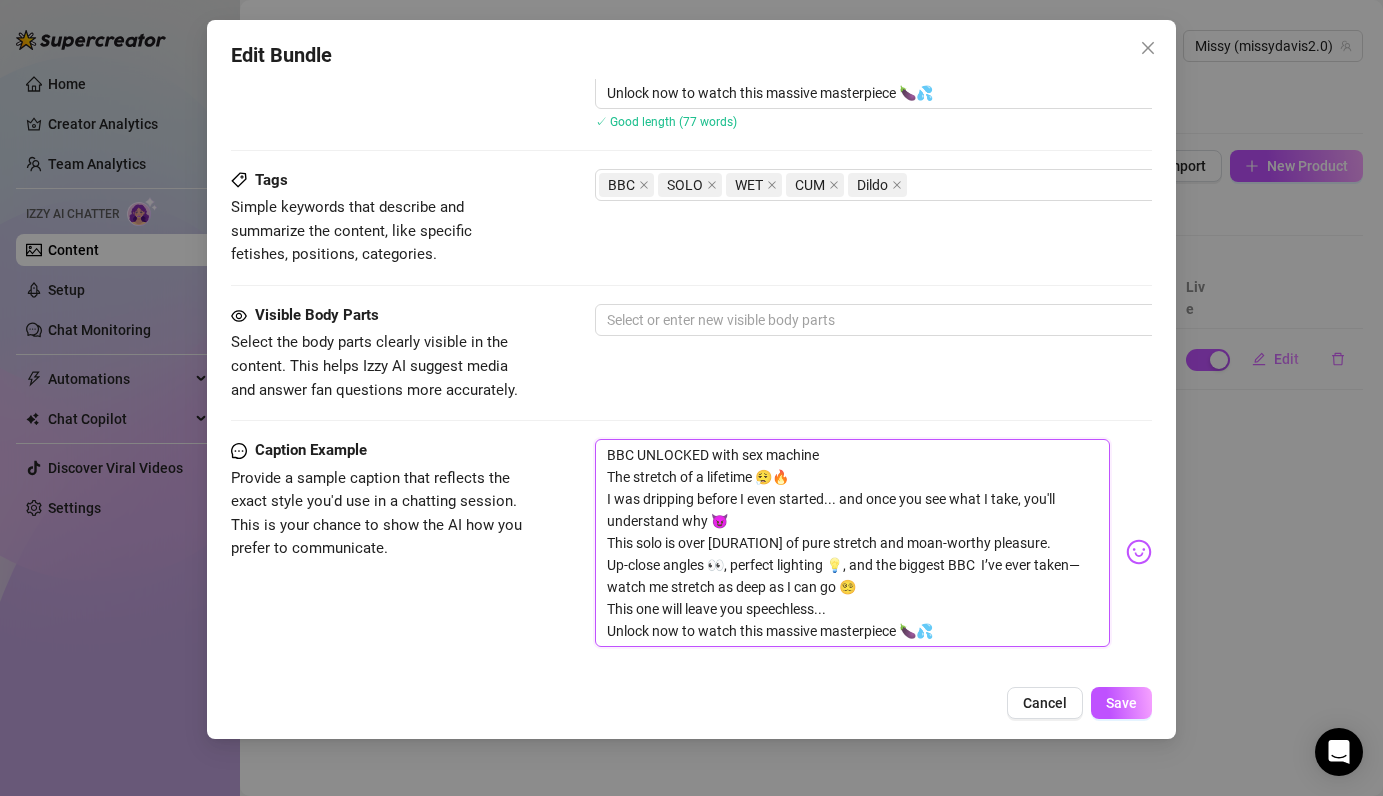 type on "BBC UNLOCKED with sex machine
The stretch of a lifetime 😮‍💨🔥
I was dripping before I even started... and once you see what I take, you'll understand why 😈
This solo is over 10 minutes of pure stretch and moan-worthy pleasure.
Up-close angles 👀, perfect lighting 💡, and the biggest BBC D I’ve ever taken—watch me stretch as deep as I can go 😵‍💫
This one will leave you speechless...
Unlock now to watch this massive masterpiece 🍆💦" 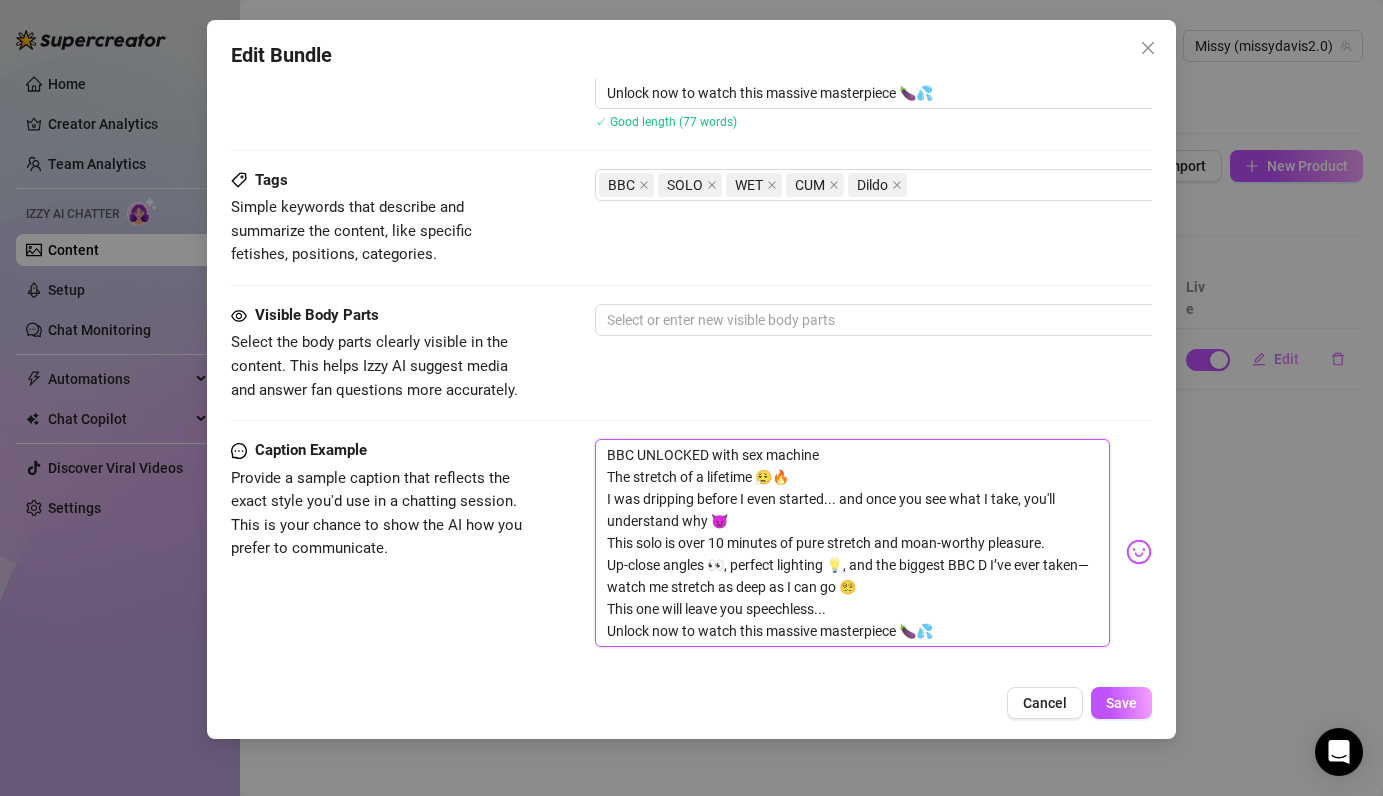 type on "BBC UNLOCKED with sex machine
The stretch of a lifetime 😮‍💨🔥
I was dripping before I even started... and once you see what I take, you'll understand why 😈
This solo is over [DURATION] of pure stretch and moan-worthy pleasure.
Up-close angles 👀, perfect lighting 💡, and the biggest BBC DI I’ve ever taken—watch me stretch as deep as I can go 😵‍💫
This one will leave you speechless...
Unlock now to watch this massive masterpiece 🍆💦" 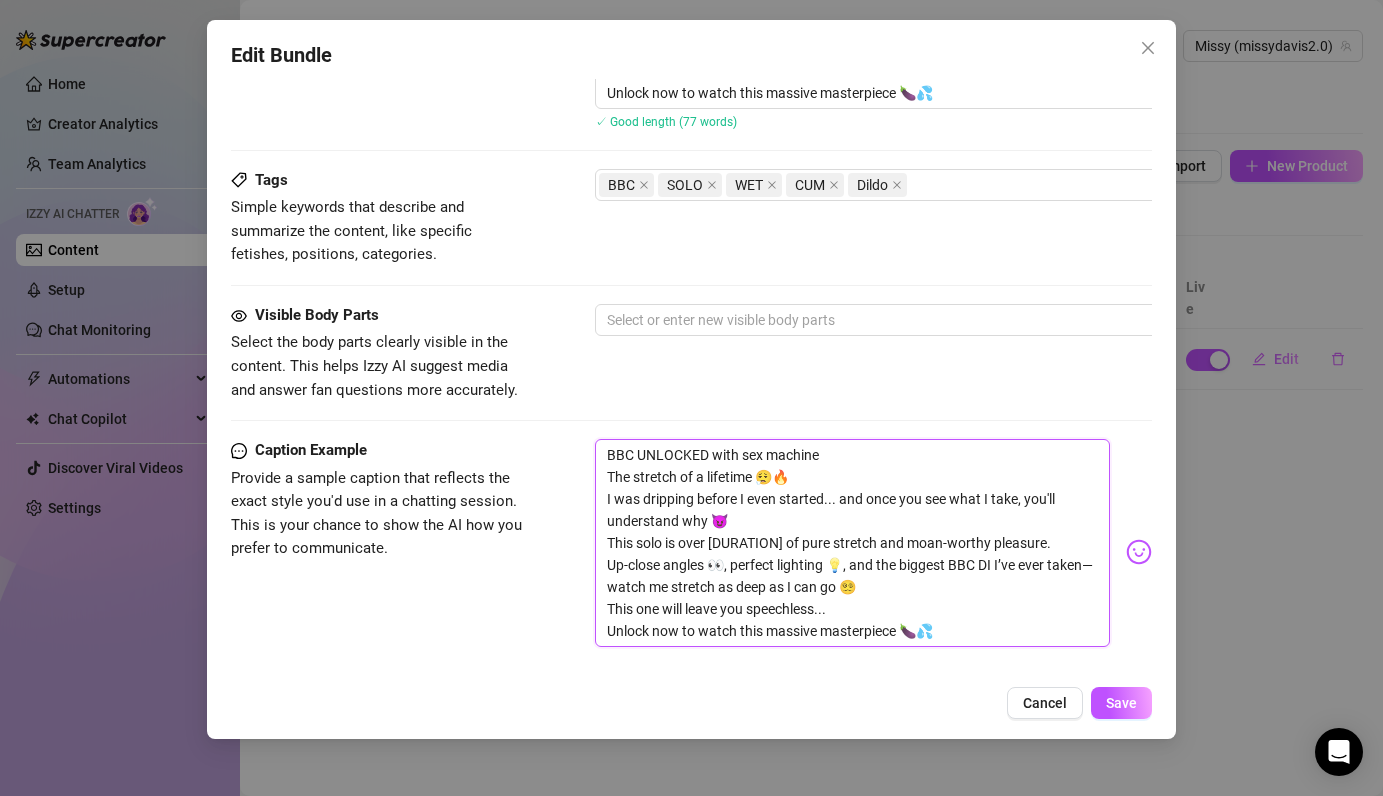 type on "BBC UNLOCKED with sex machine
The stretch of a lifetime 😮‍💨🔥
I was dripping before I even started... and once you see what I take, you'll understand why 😈
This solo is over [DURATION] of pure stretch and moan-worthy pleasure.
Up-close angles 👀, perfect lighting 💡, and the biggest BBC DIL I’ve ever taken—watch me stretch as deep as I can go 😵‍💫
This one will leave you speechless...
Unlock now to watch this massive masterpiece 🍆💦" 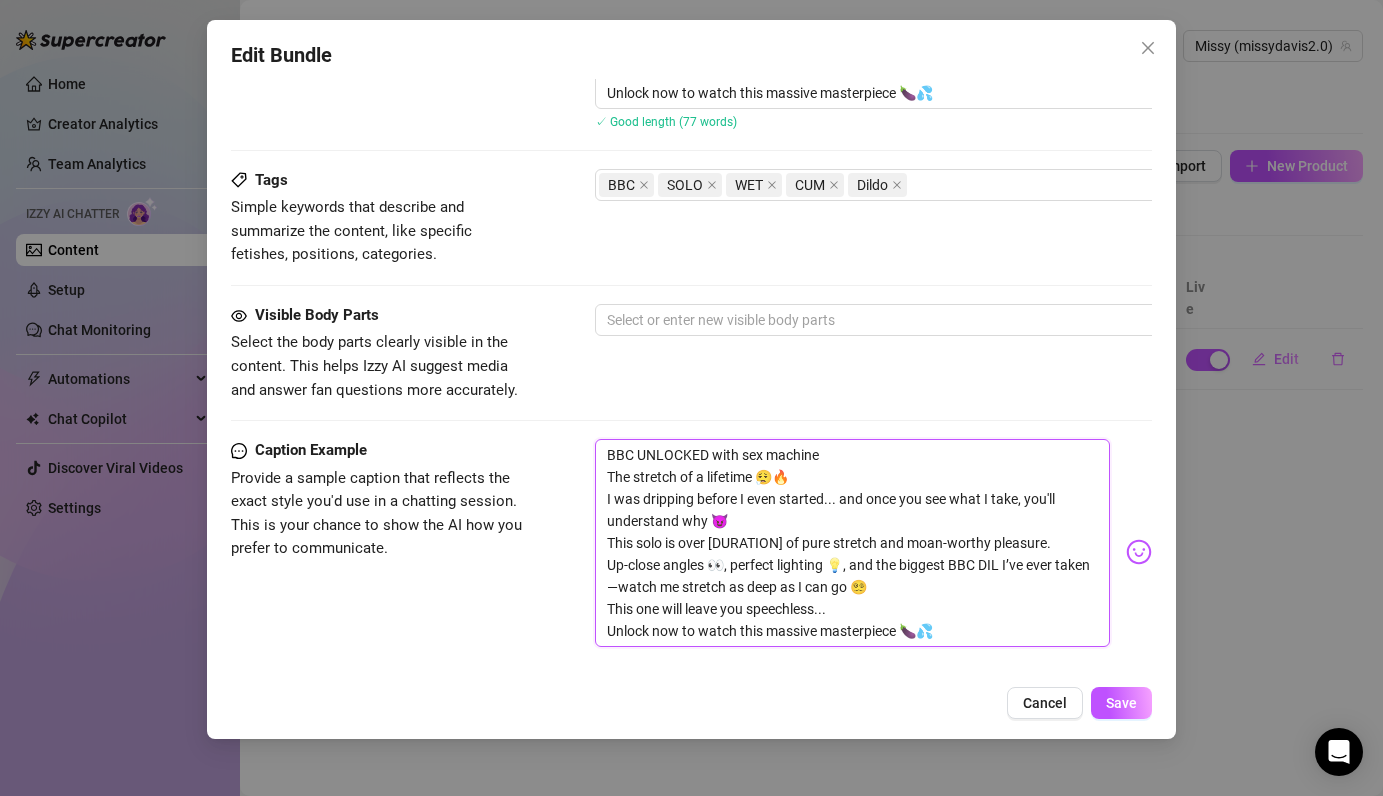 type on "BBC UNLOCKED with sex machine
The stretch of a lifetime 😮‍💨🔥
I was dripping before I even started... and once you see what I take, you'll understand why 😈
This solo is over 10 minutes of pure stretch and moan-worthy pleasure.
Up-close angles 👀, perfect lighting 💡, and the biggest BBC DILD I’ve ever taken—watch me stretch as deep as I can go 😵‍💫
This one will leave you speechless...
Unlock now to watch this massive masterpiece 🍆💦" 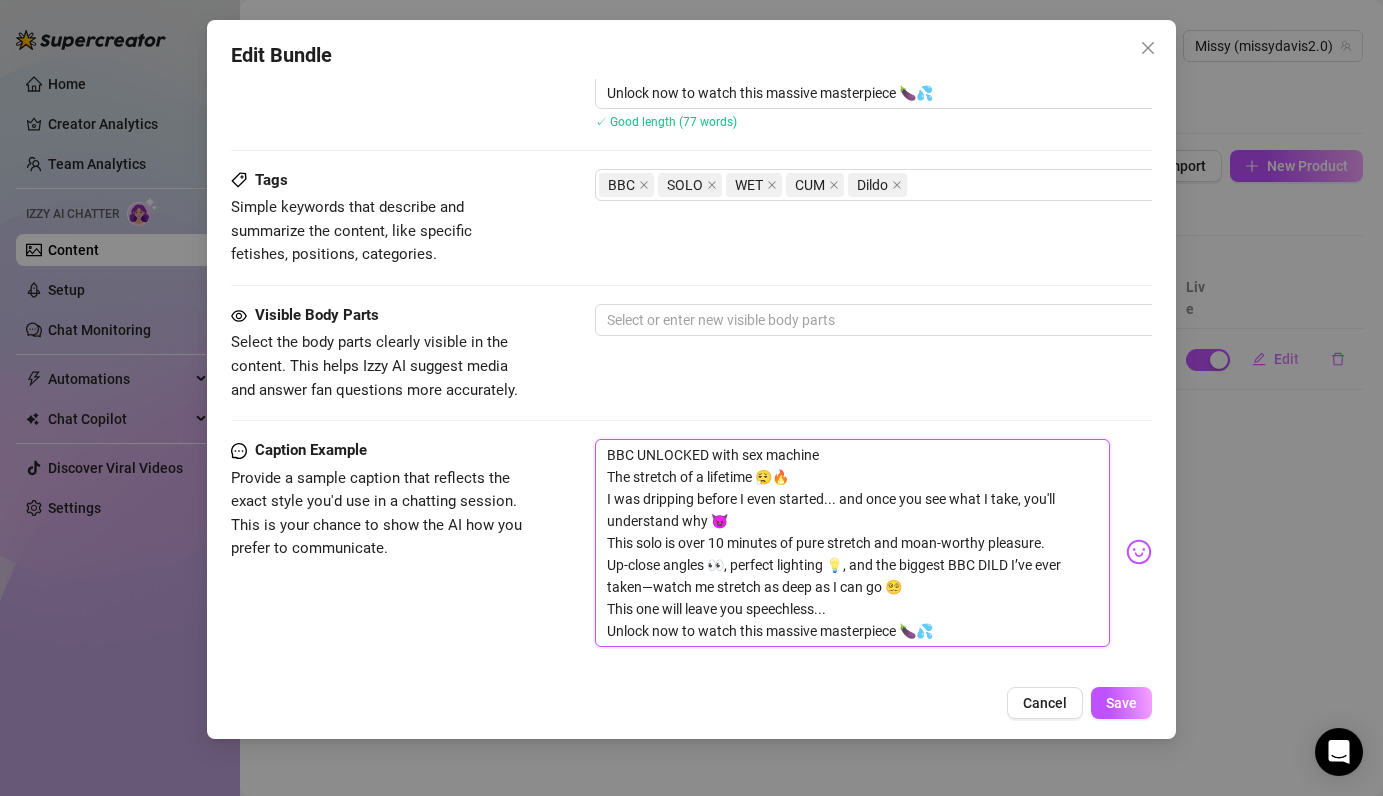 type on "BBC UNLOCKED with sex machine
The stretch of a lifetime 😮‍💨🔥
I was dripping before I even started... and once you see what I take, you'll understand why 😈
This solo is over [DURATION] of pure stretch and moan-worthy pleasure.
Up-close angles 👀, perfect lighting 💡, and the biggest BBC DILDO I’ve ever taken—watch me stretch as deep as I can go 😵‍💫
This one will leave you speechless...
Unlock now to watch this massive masterpiece 🍆💦" 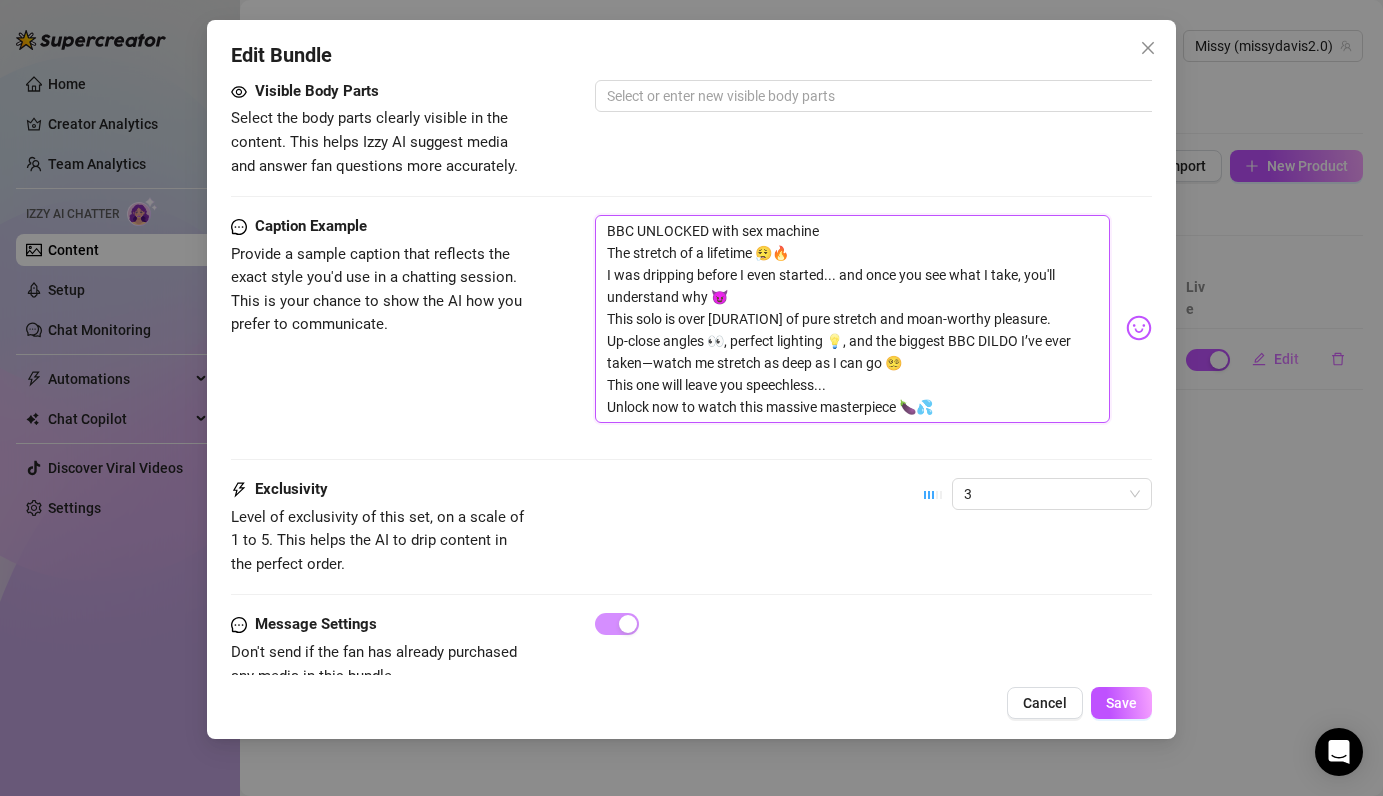 scroll, scrollTop: 1252, scrollLeft: 0, axis: vertical 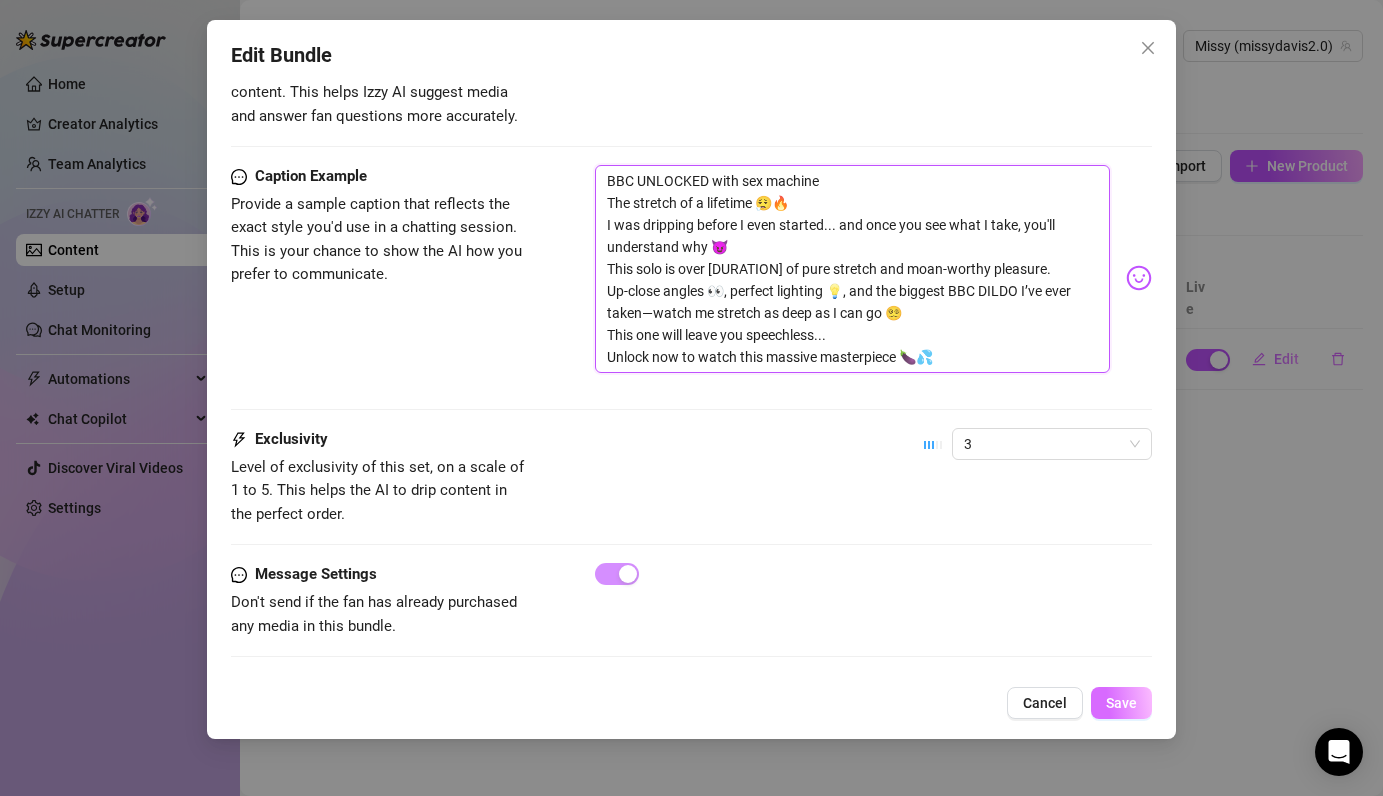 type on "BBC UNLOCKED with sex machine
The stretch of a lifetime 😮‍💨🔥
I was dripping before I even started... and once you see what I take, you'll understand why 😈
This solo is over [DURATION] of pure stretch and moan-worthy pleasure.
Up-close angles 👀, perfect lighting 💡, and the biggest BBC DILDO I’ve ever taken—watch me stretch as deep as I can go 😵‍💫
This one will leave you speechless...
Unlock now to watch this massive masterpiece 🍆💦" 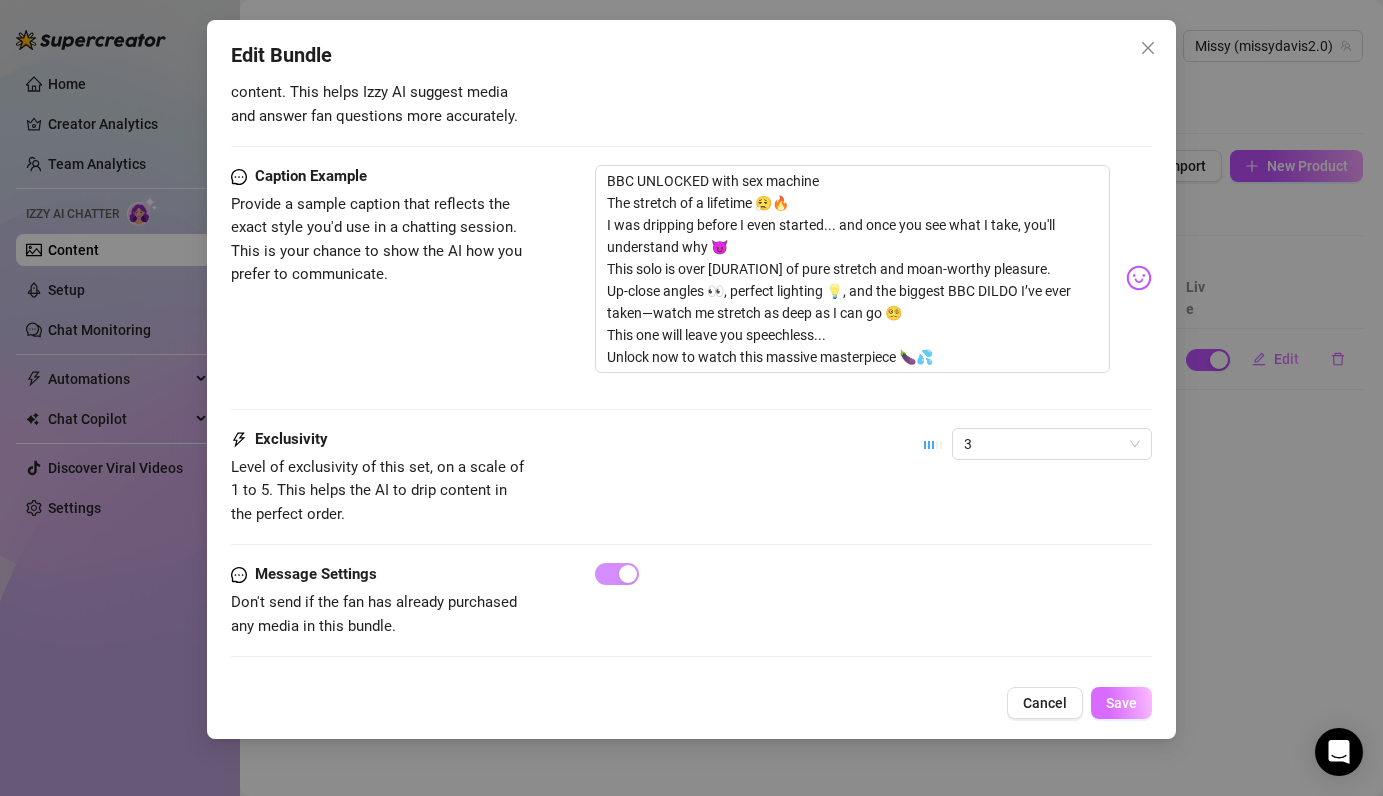 click on "Save" at bounding box center (1121, 703) 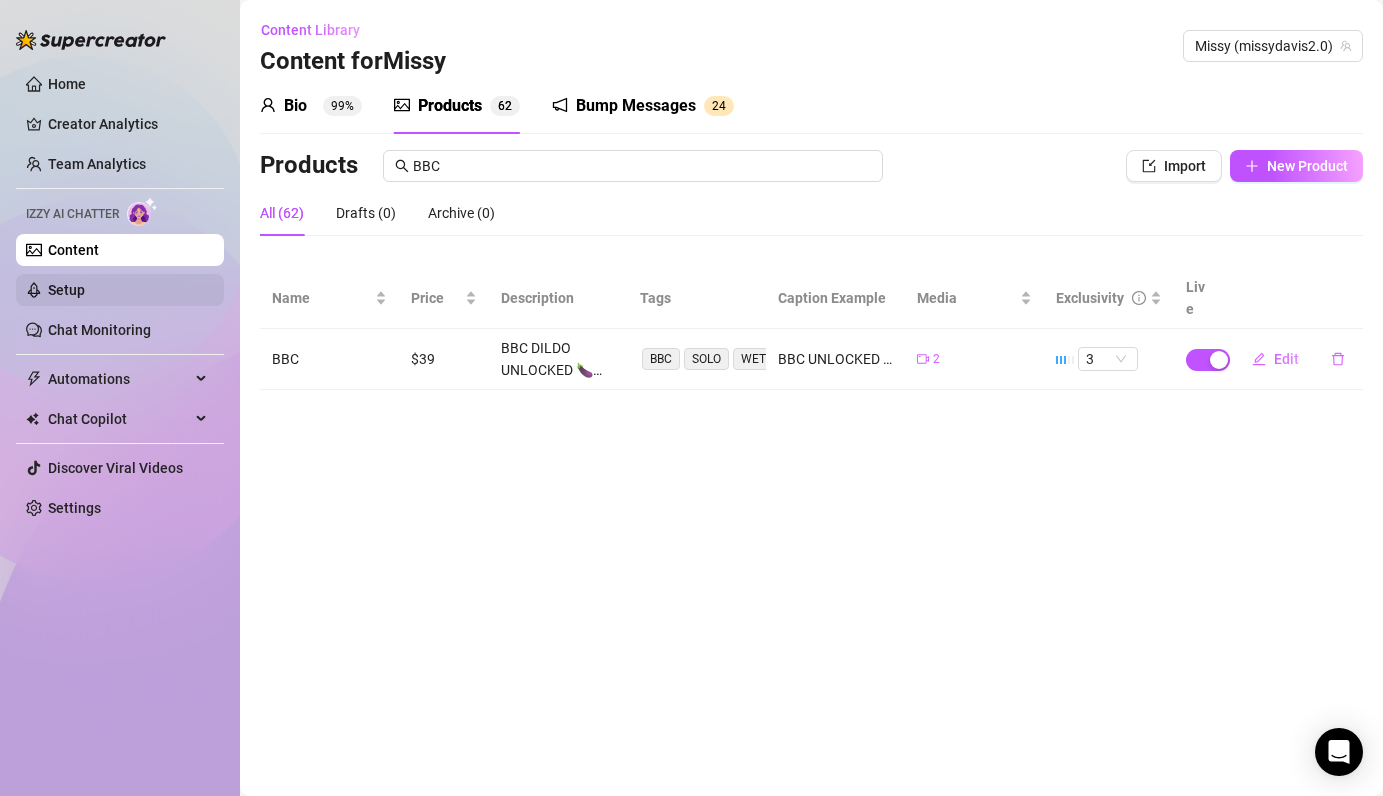 click on "Setup" at bounding box center [66, 290] 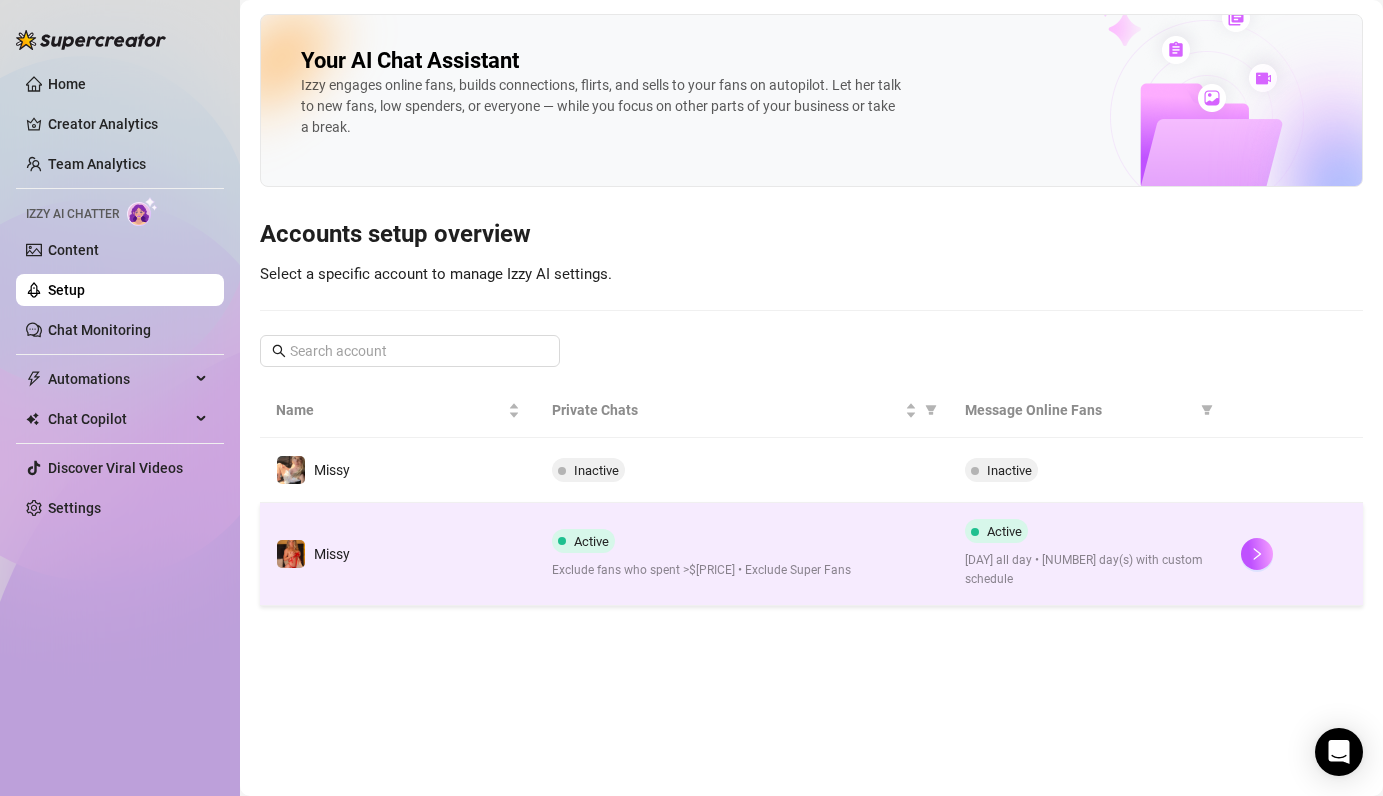click on "Missy" at bounding box center [398, 554] 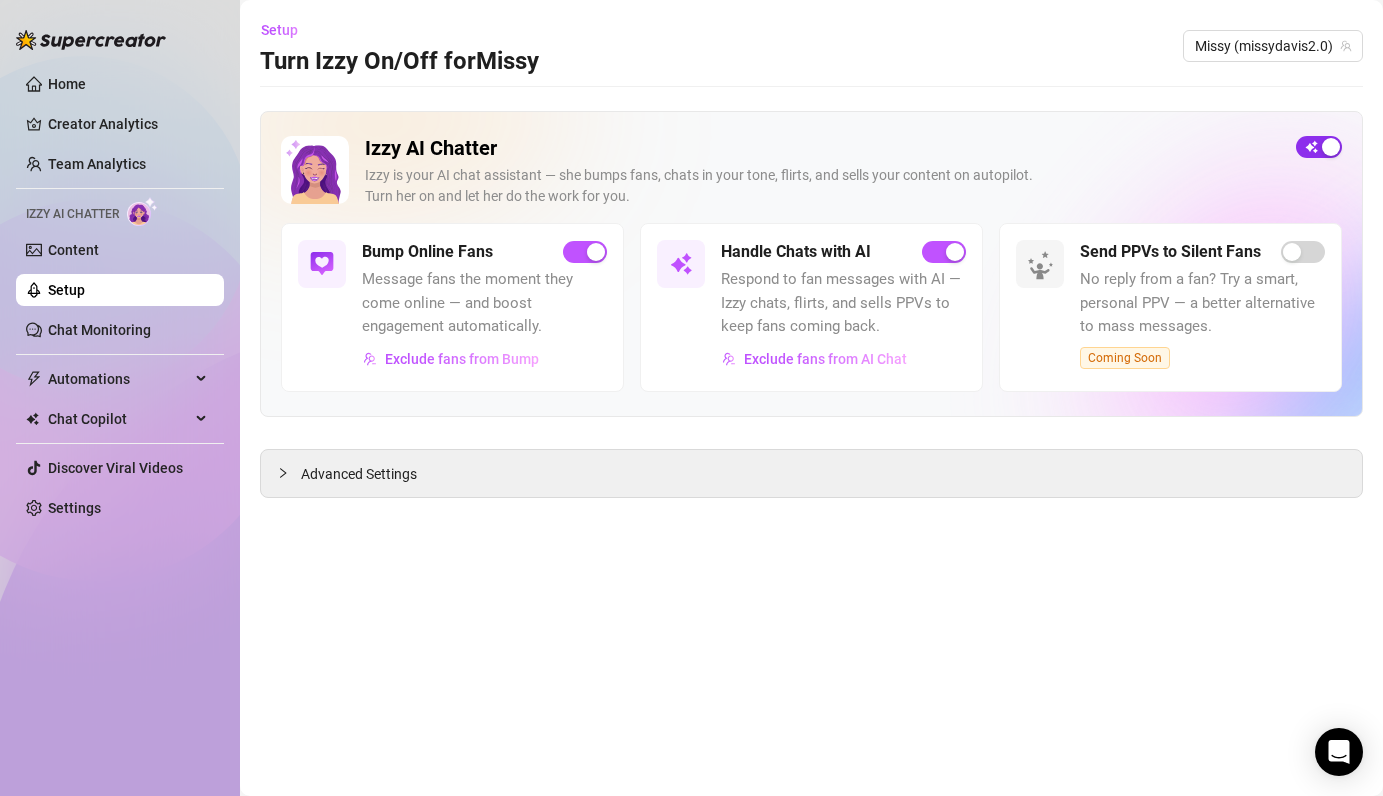 click at bounding box center (1319, 147) 